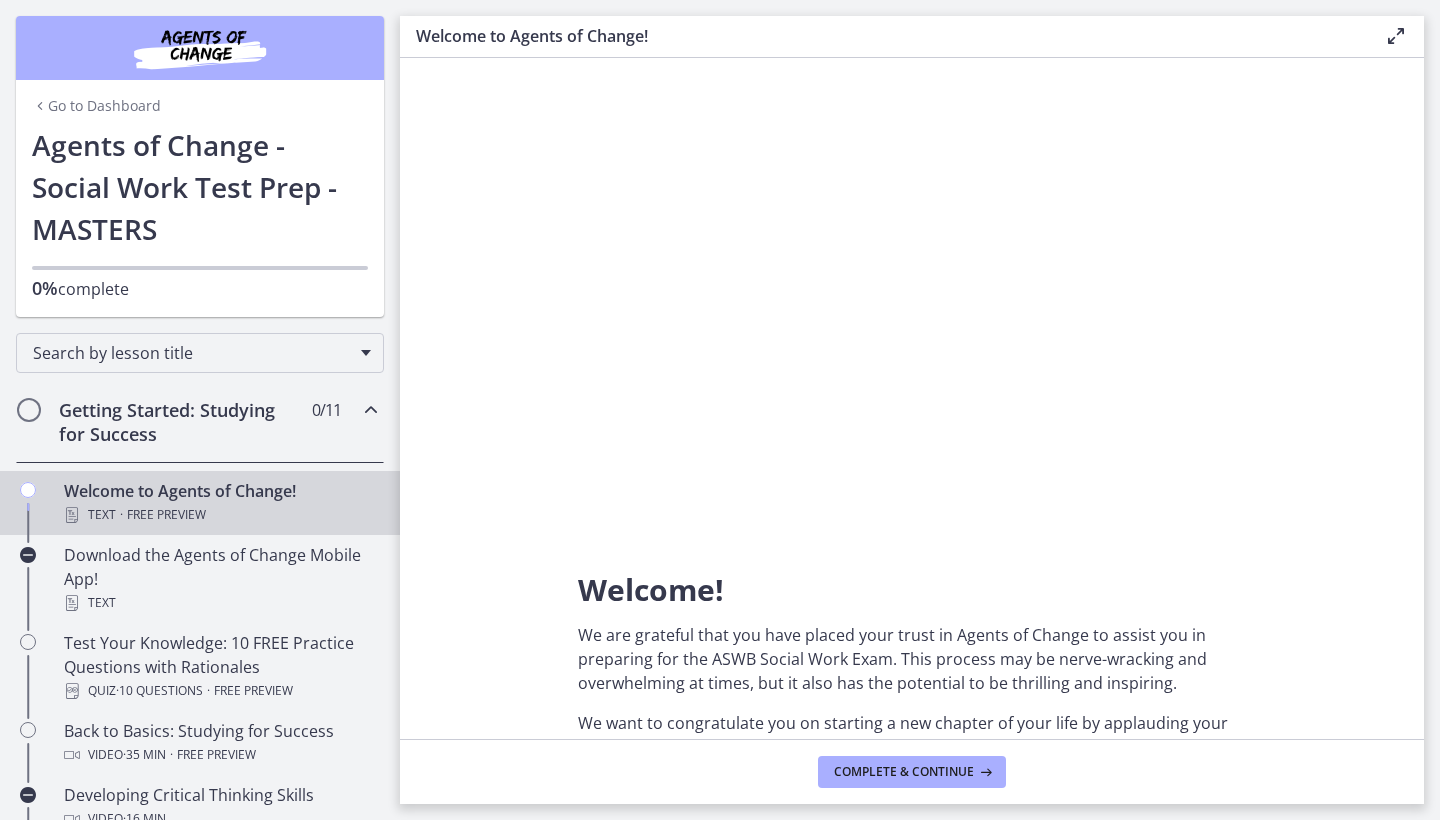scroll, scrollTop: 0, scrollLeft: 0, axis: both 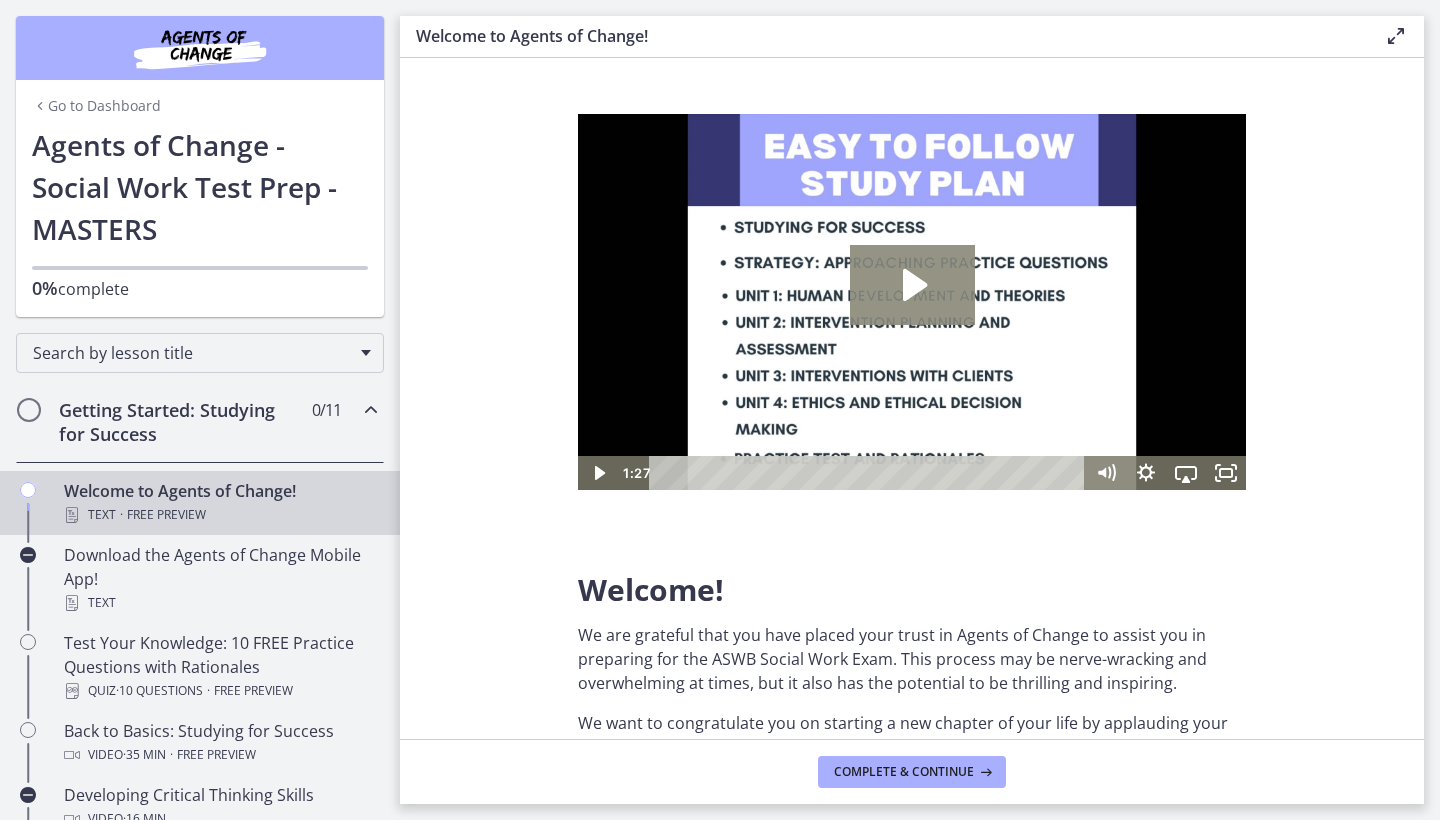 click 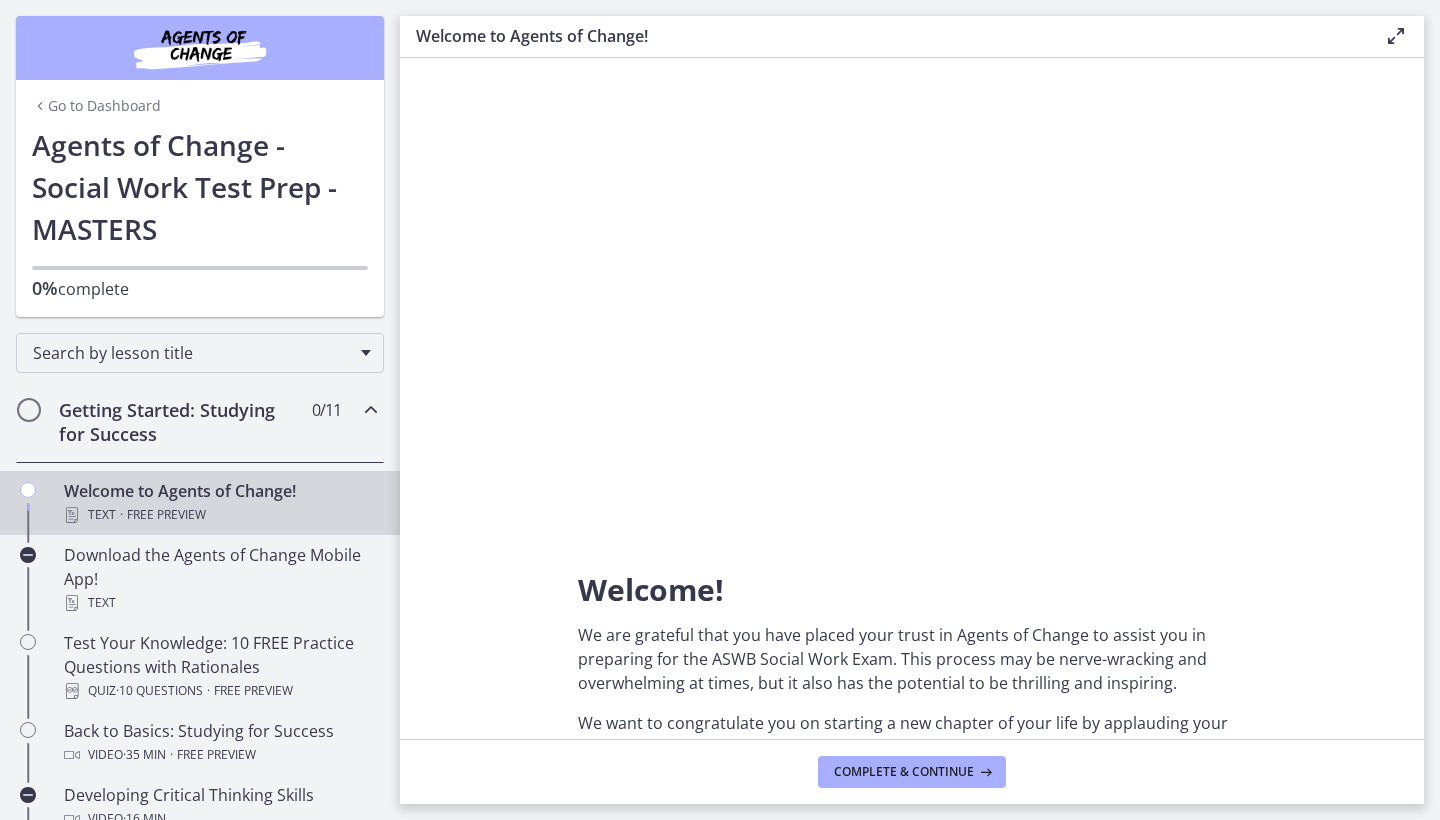 scroll, scrollTop: 0, scrollLeft: 0, axis: both 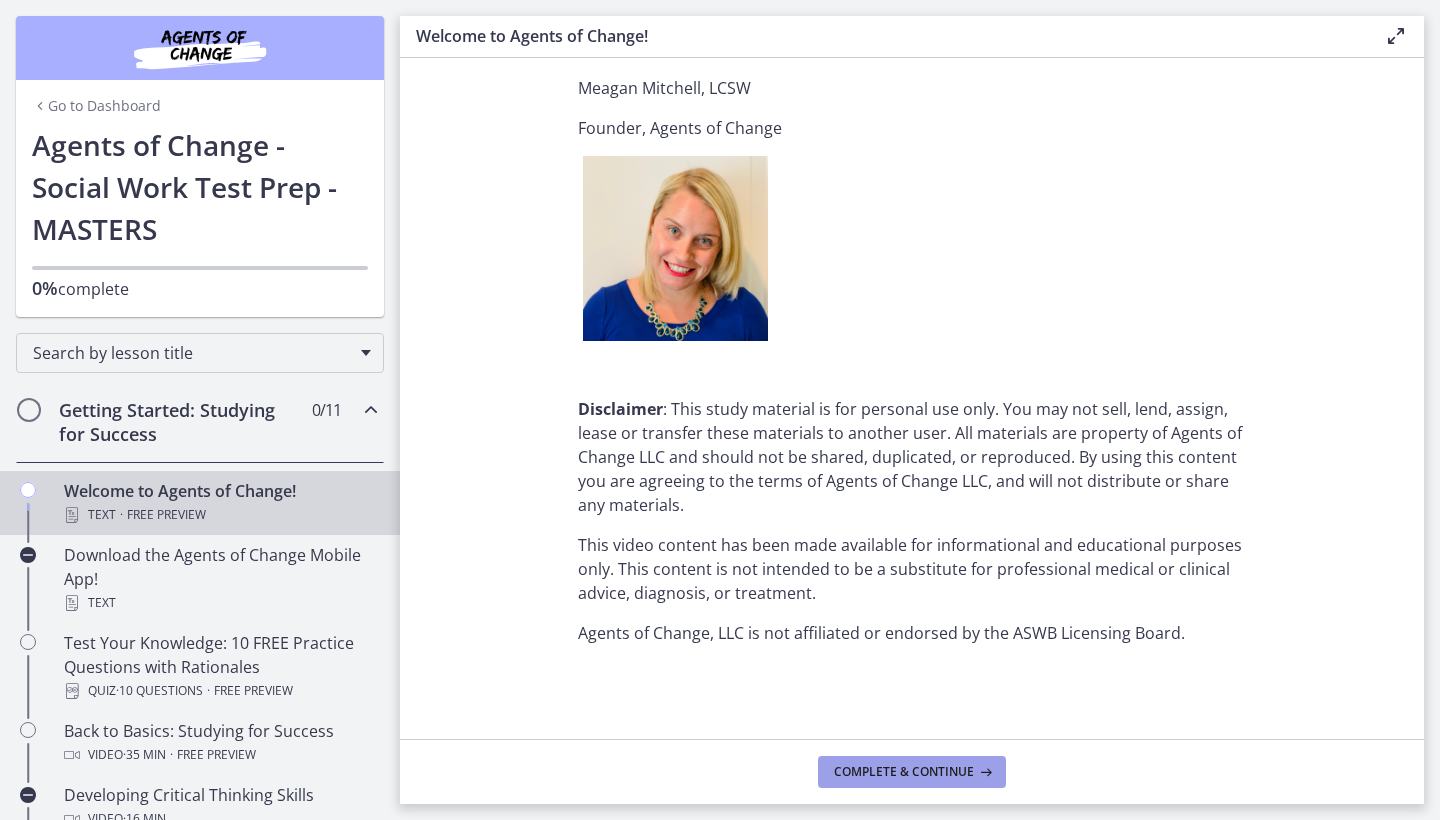 click on "Complete & continue" at bounding box center [912, 772] 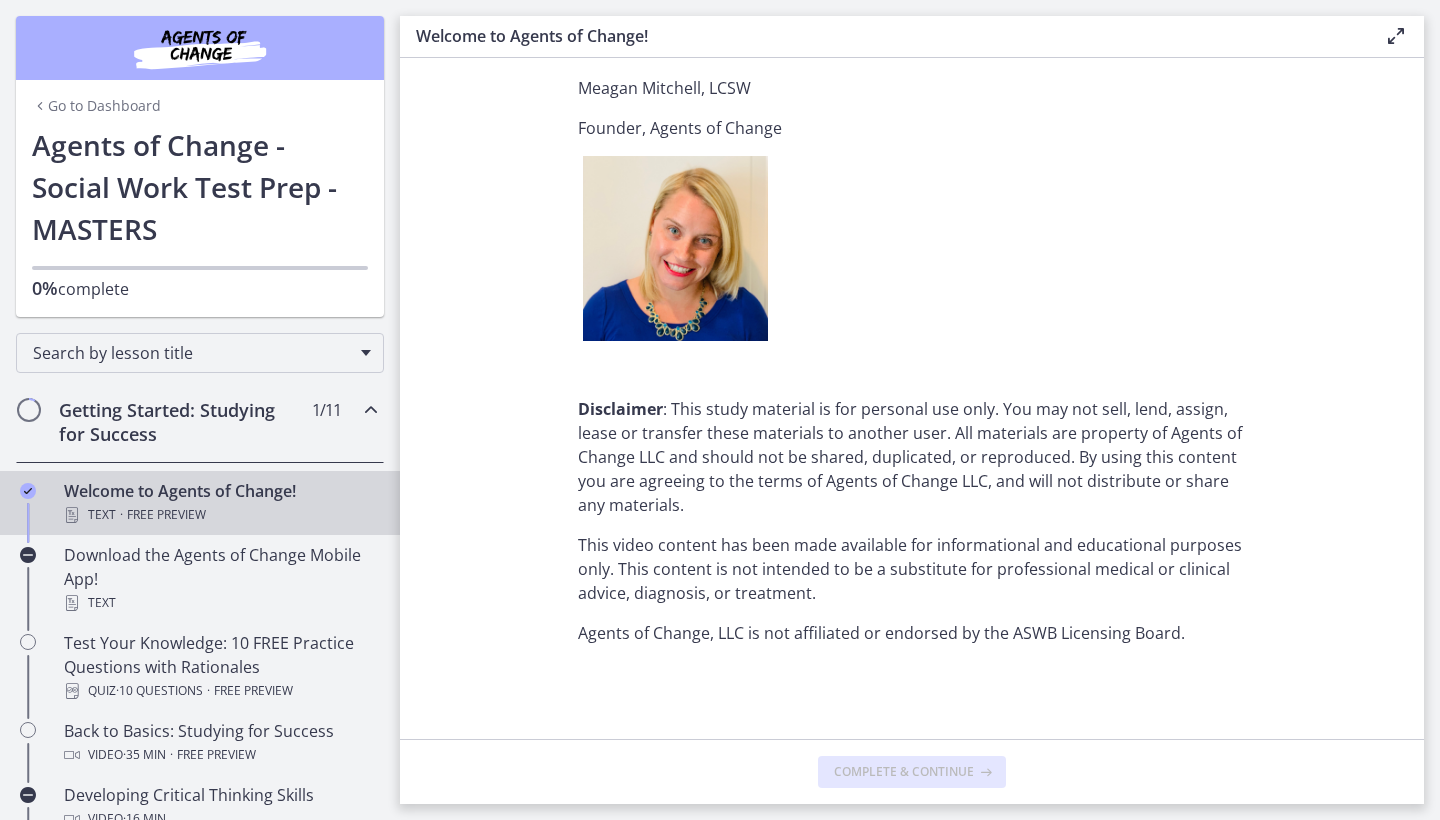 scroll, scrollTop: 0, scrollLeft: 0, axis: both 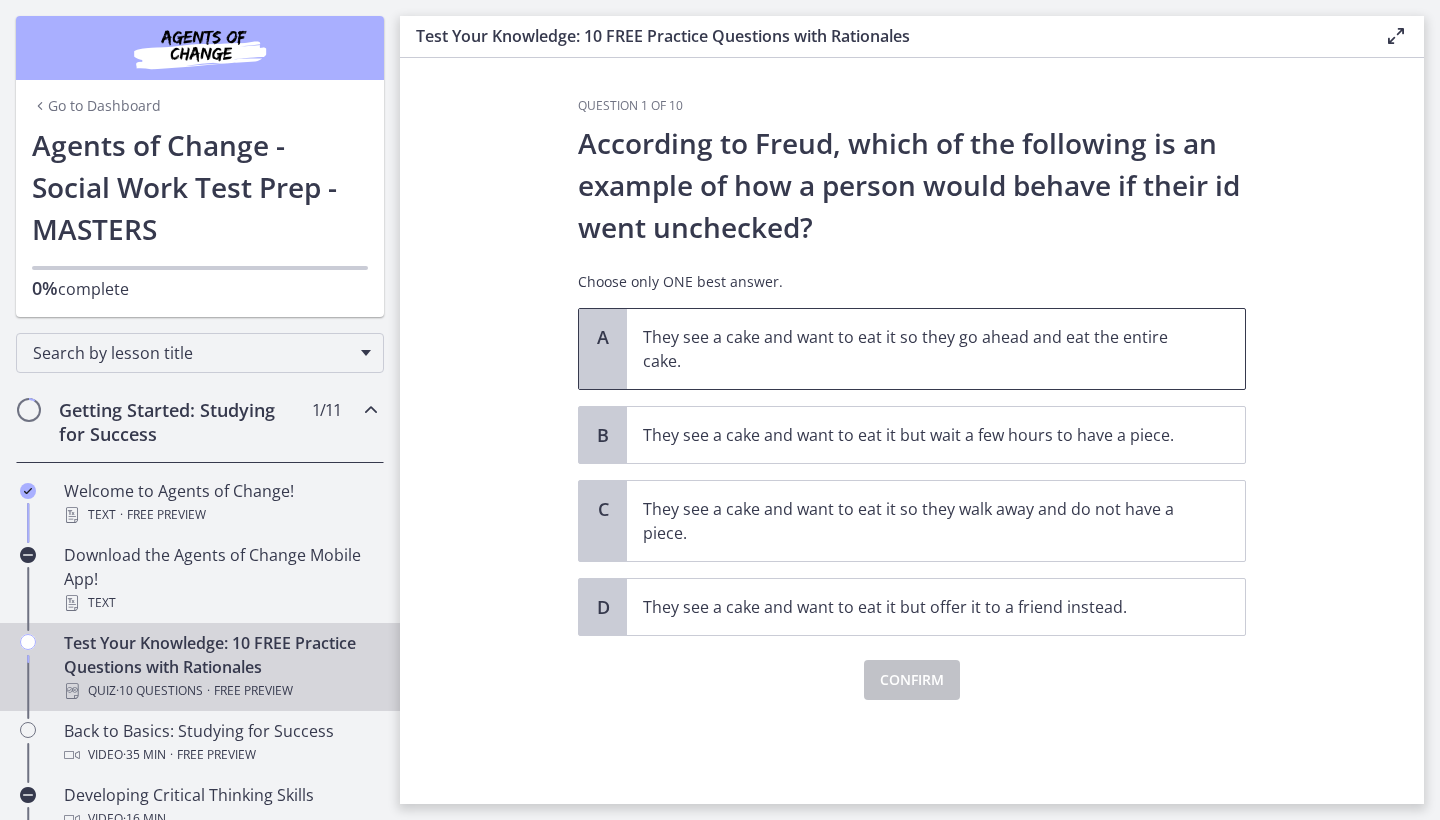 click on "They see a cake and want to eat it so they go ahead and eat the entire cake." at bounding box center (916, 349) 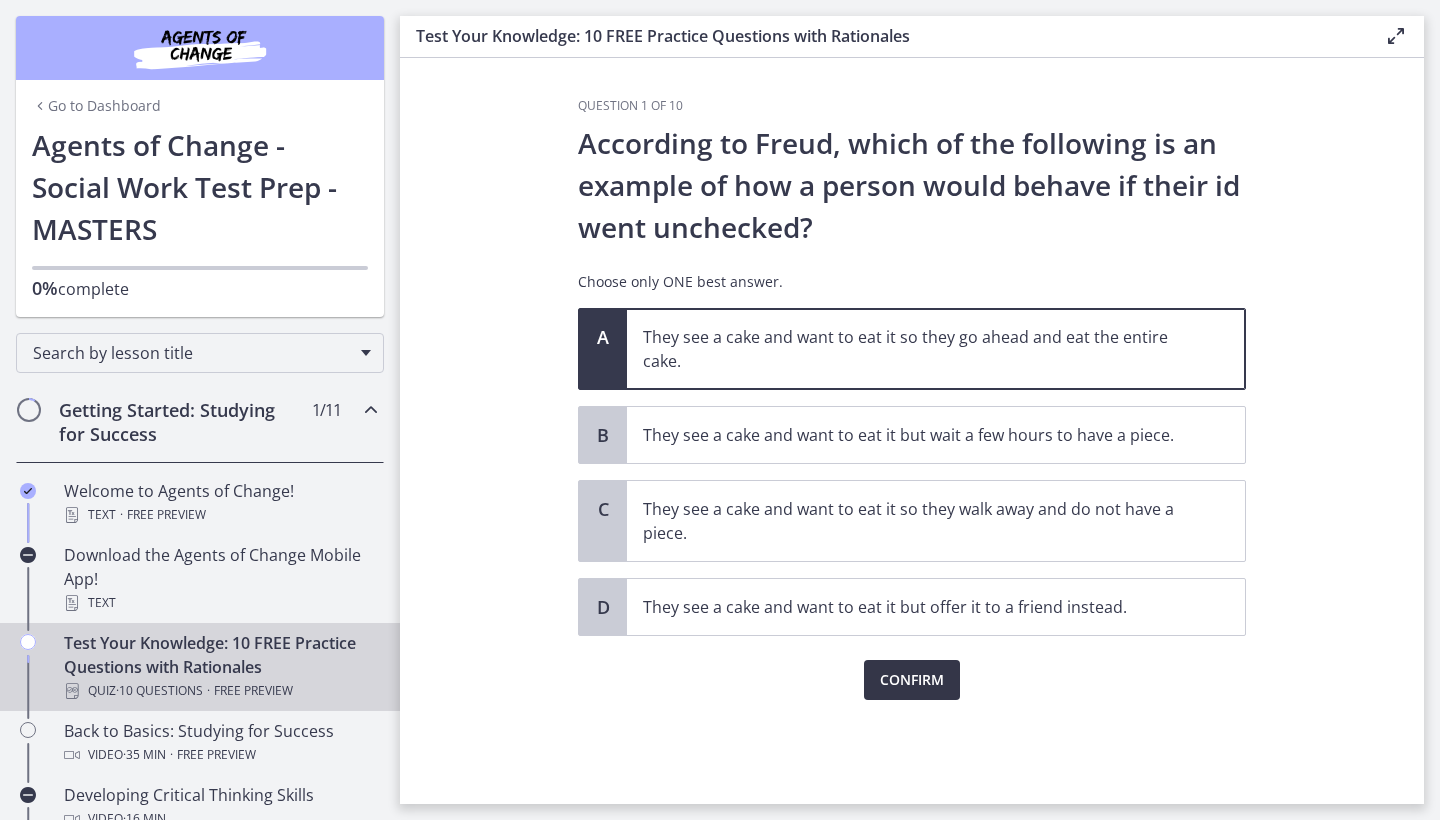 click on "Confirm" at bounding box center [912, 680] 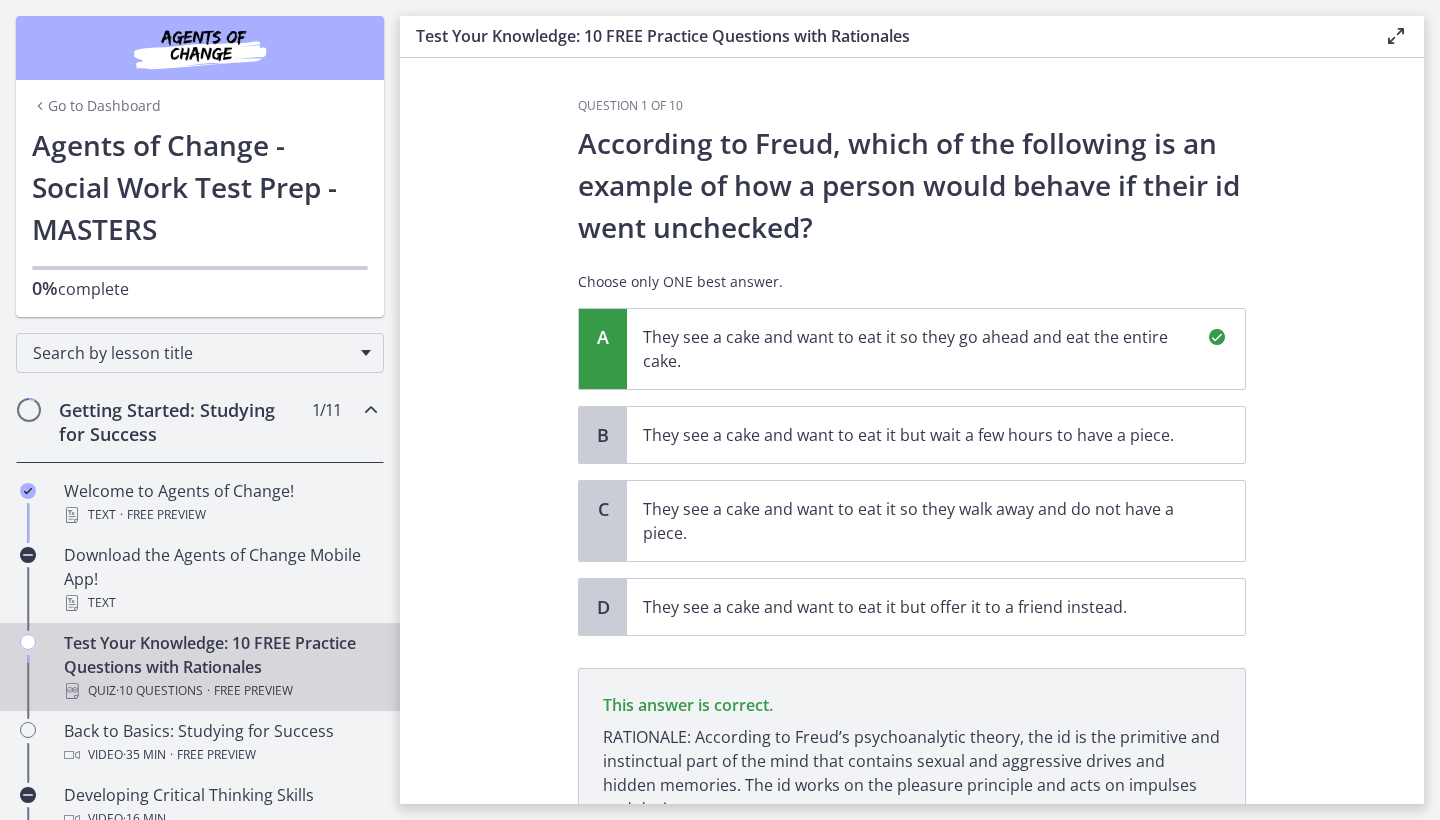 scroll, scrollTop: 186, scrollLeft: 0, axis: vertical 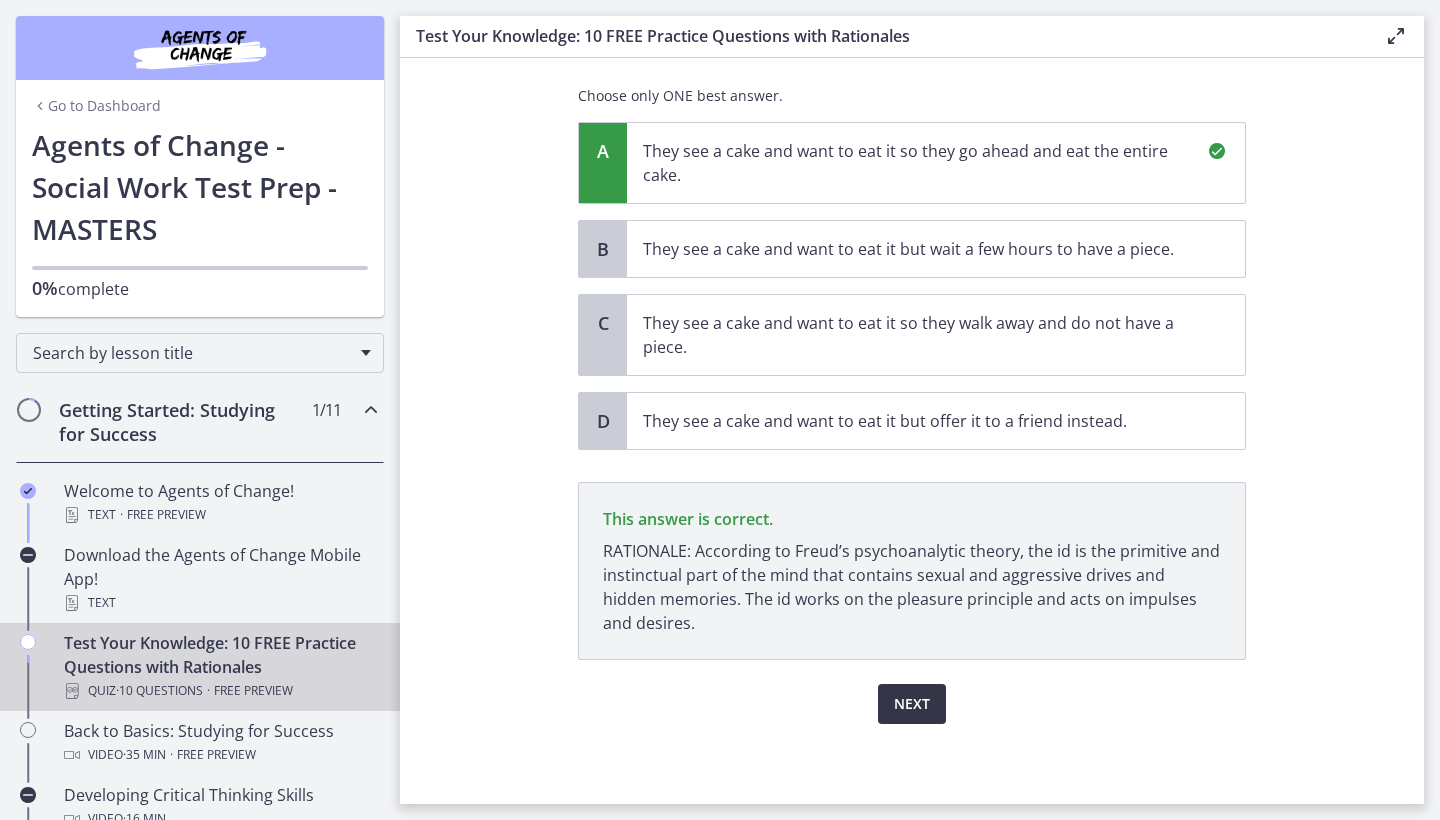 click on "Next" at bounding box center (912, 704) 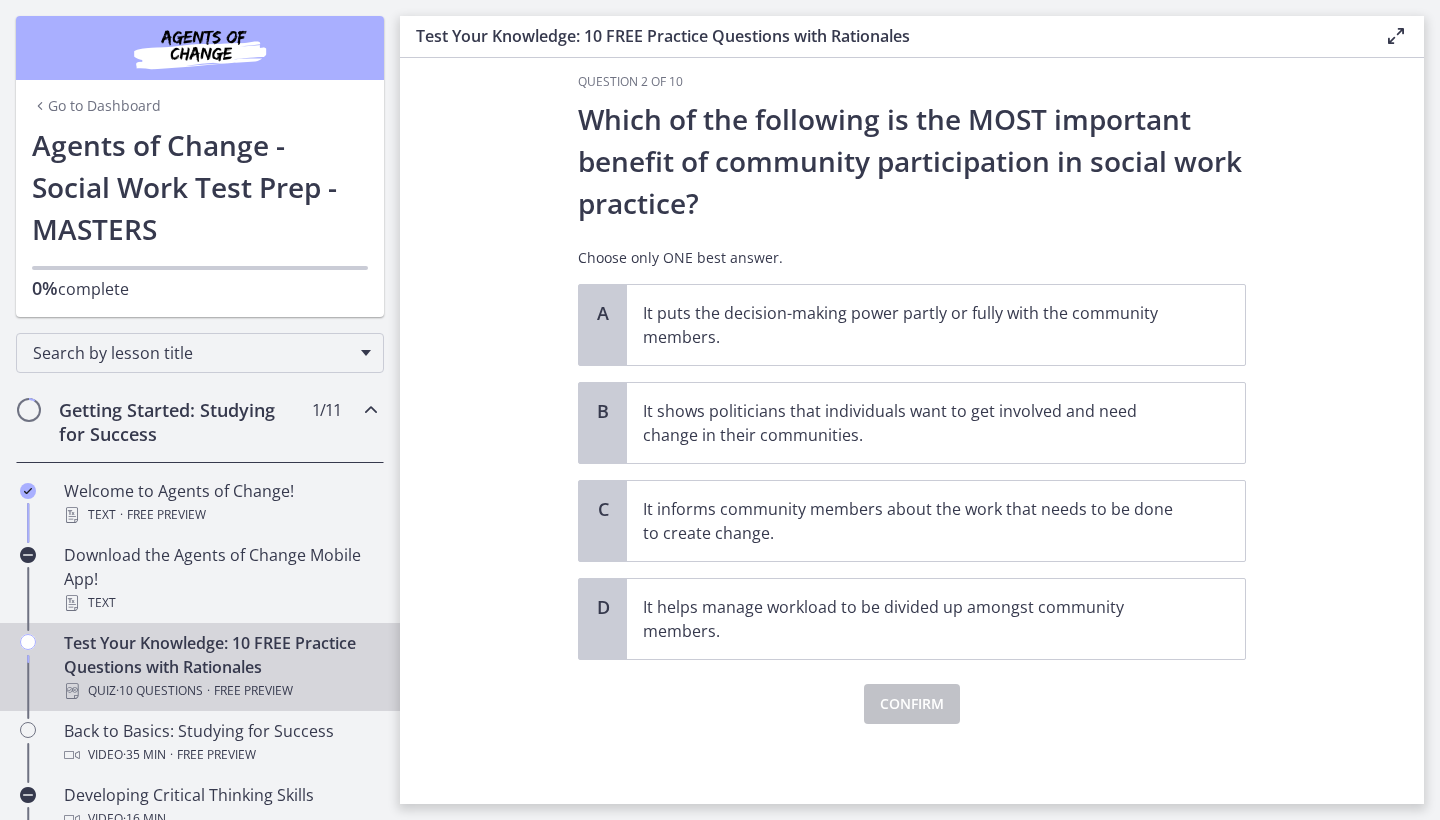 scroll, scrollTop: 0, scrollLeft: 0, axis: both 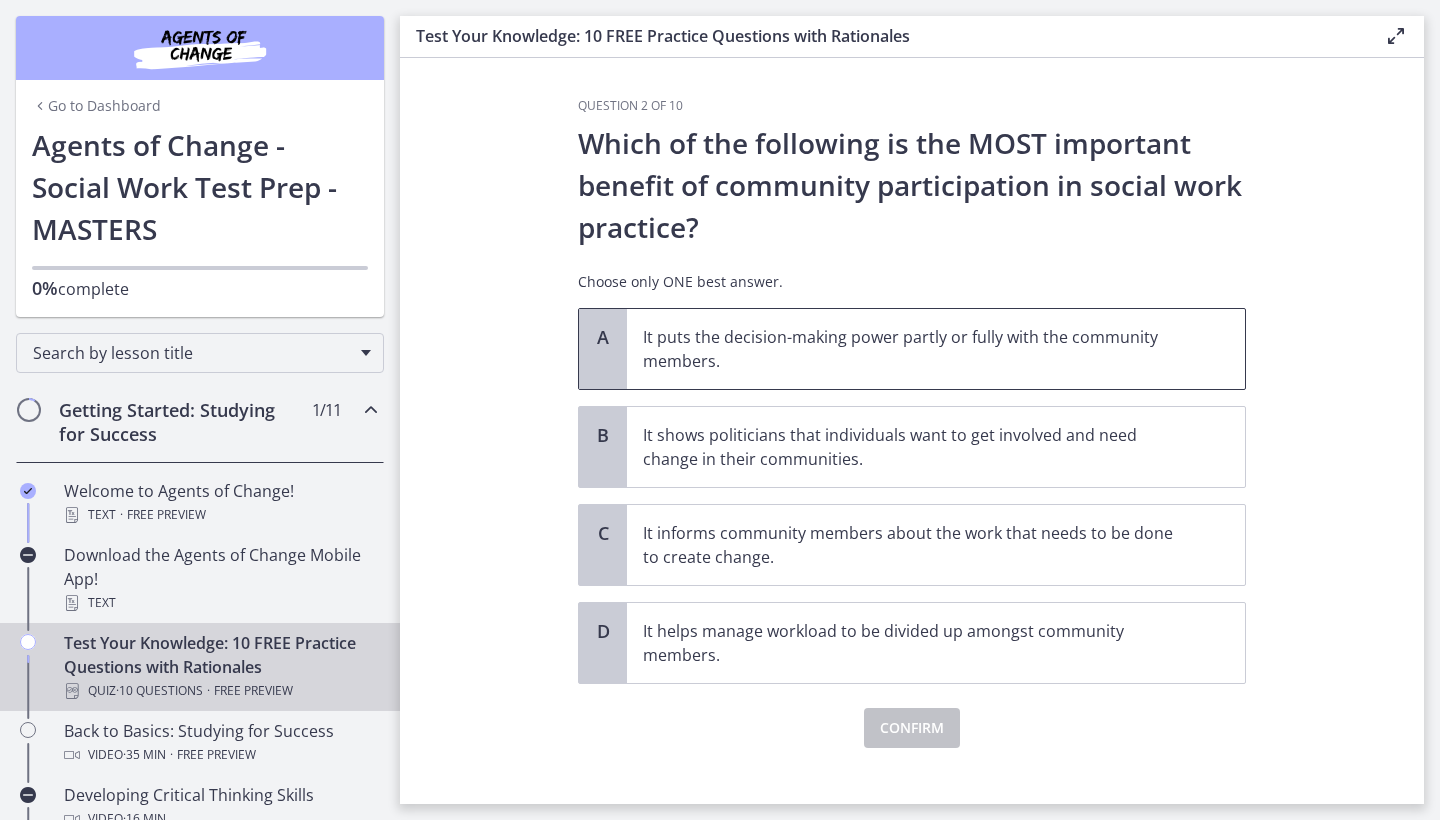 click on "It puts the decision-making power partly or fully with the community members." at bounding box center [916, 349] 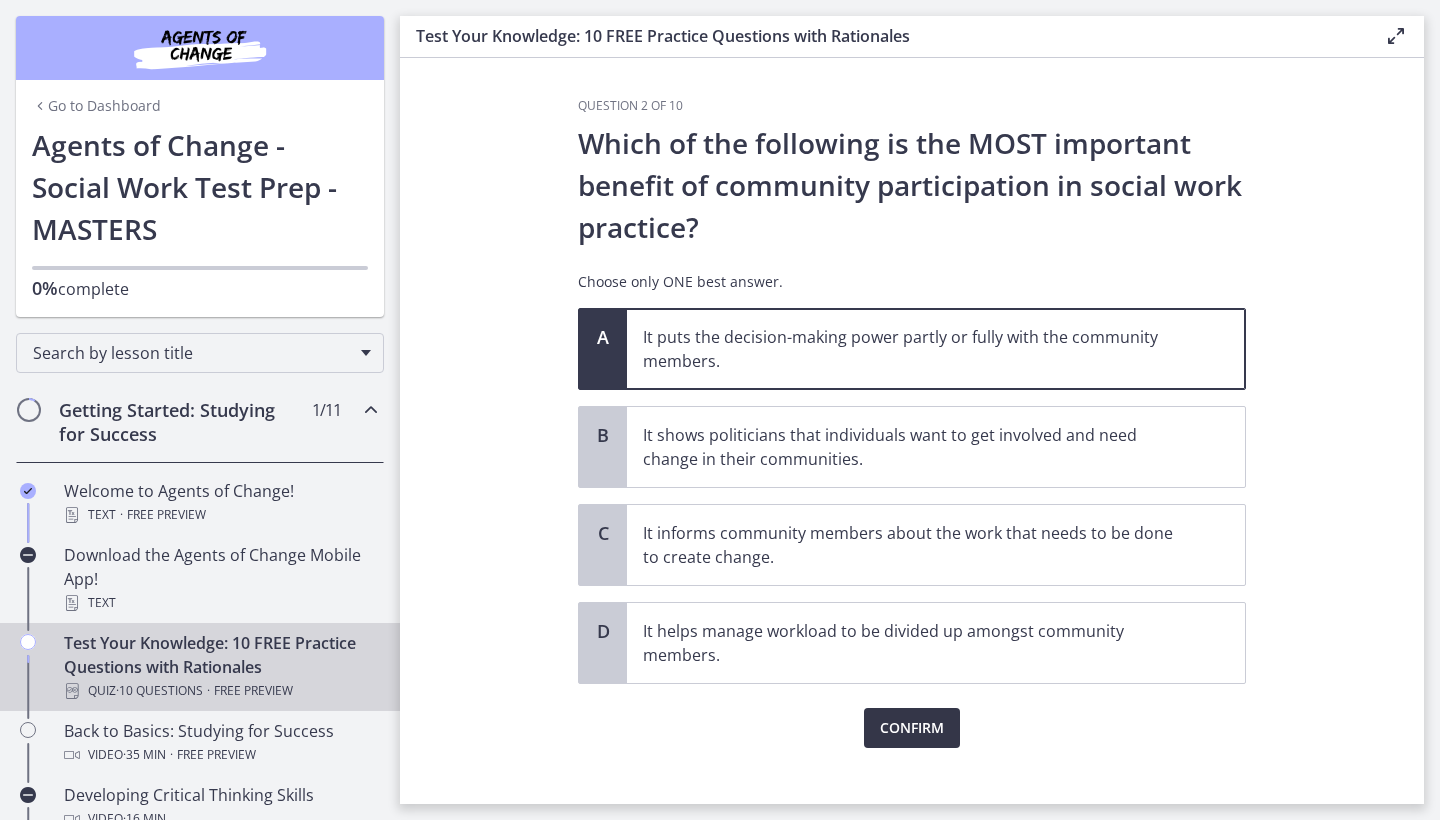 click on "Confirm" at bounding box center [912, 728] 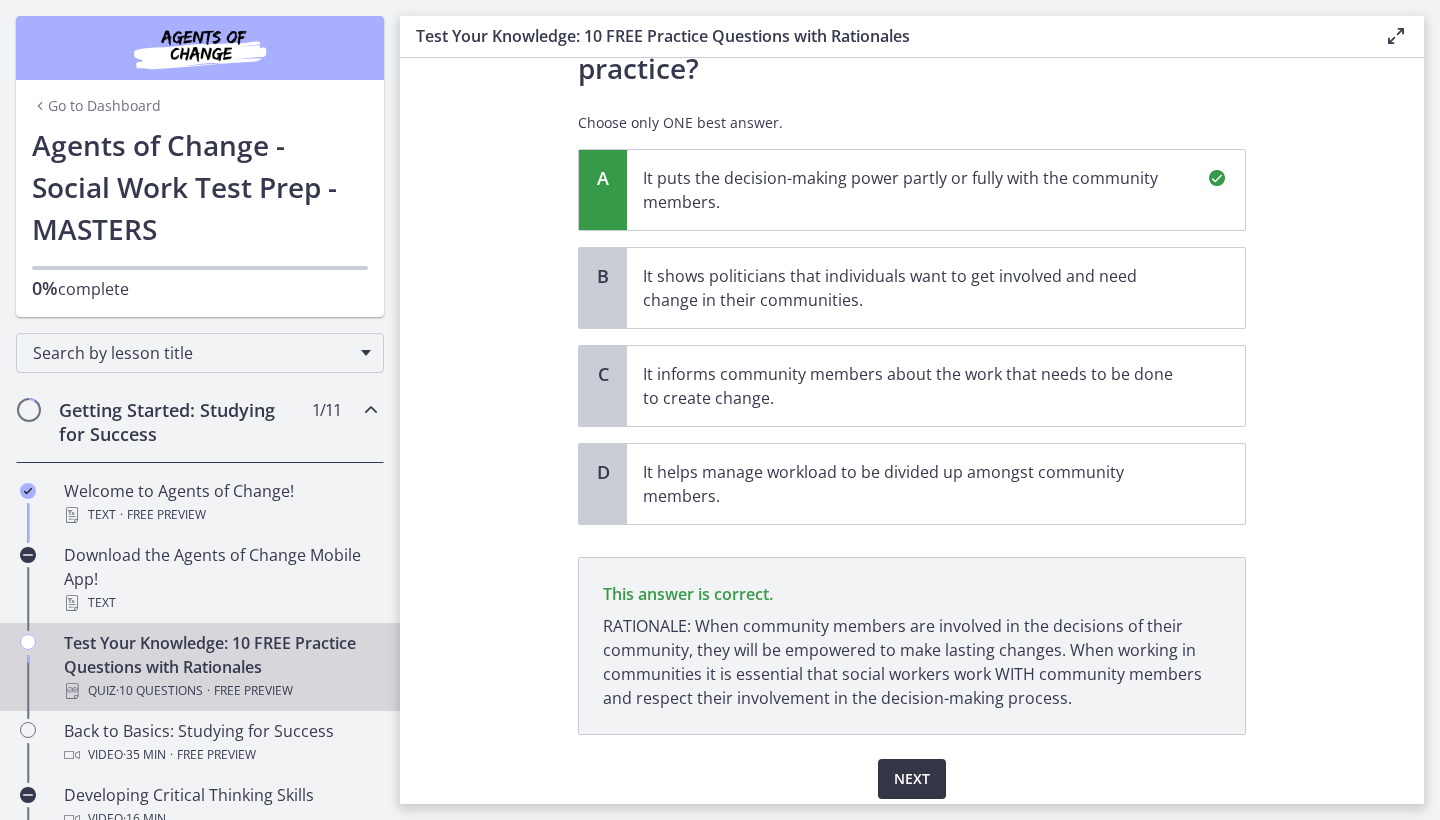scroll, scrollTop: 234, scrollLeft: 0, axis: vertical 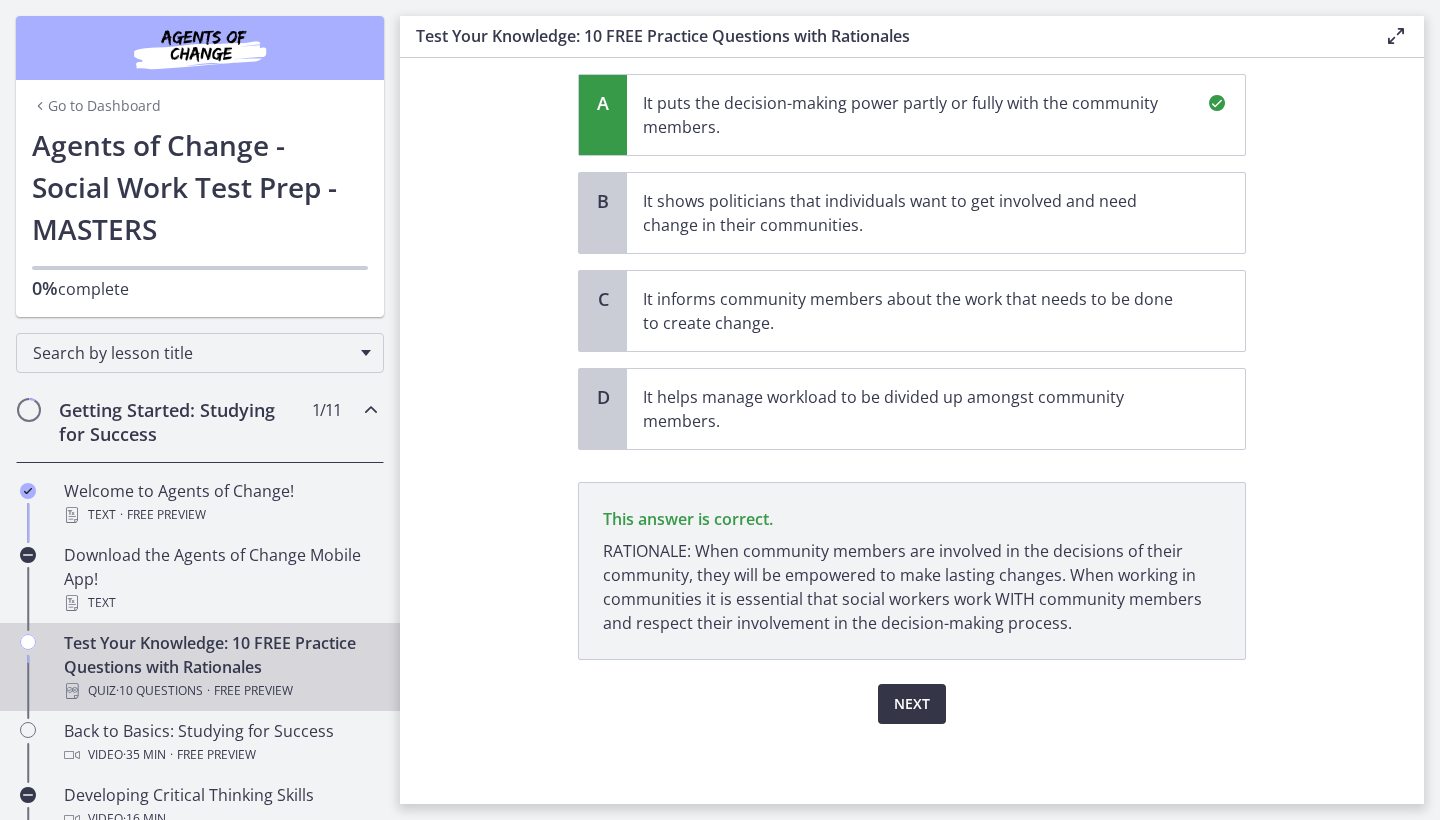 click on "Next" at bounding box center [912, 704] 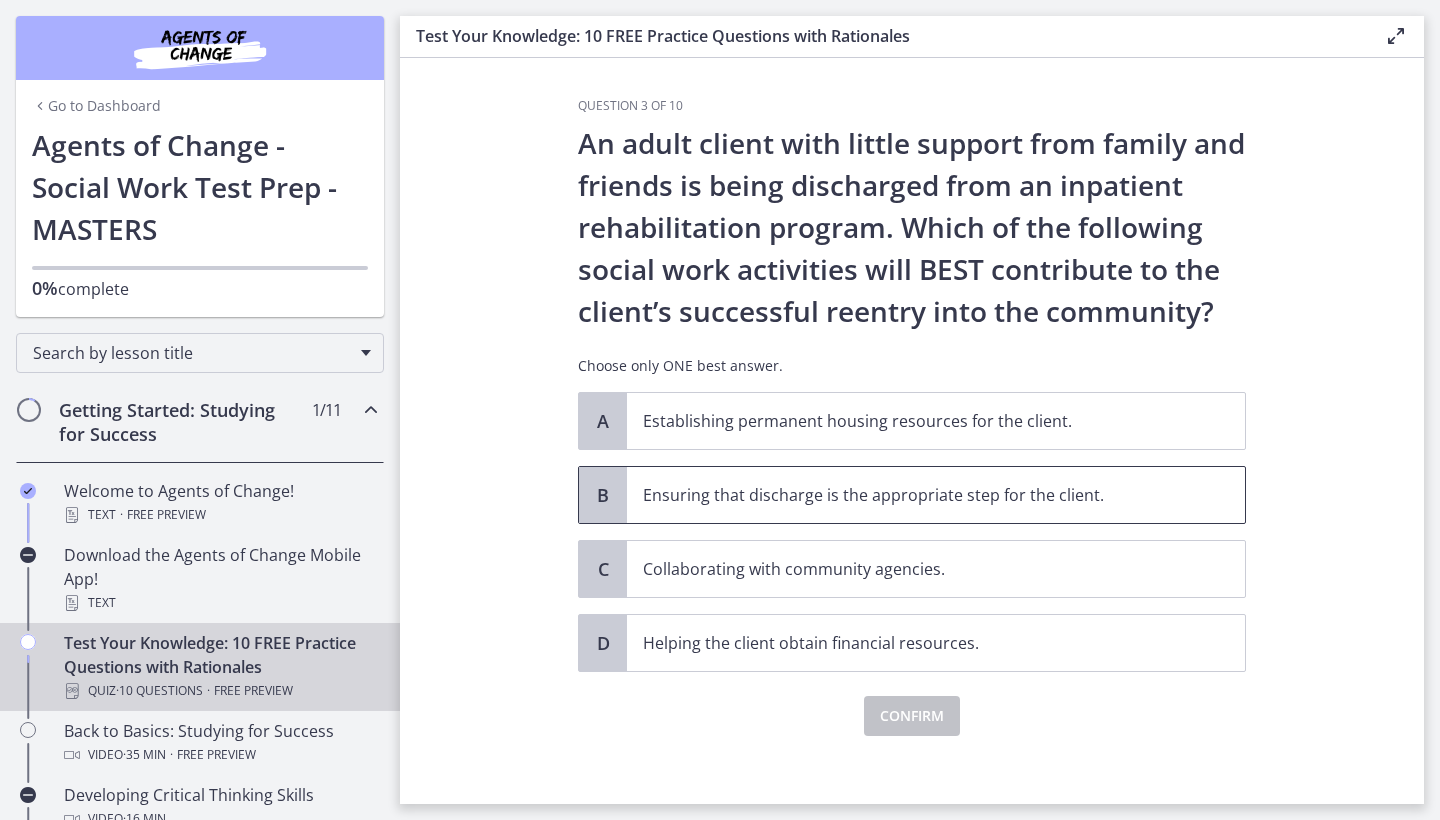 click on "Ensuring that discharge is the appropriate step for the client." at bounding box center (916, 495) 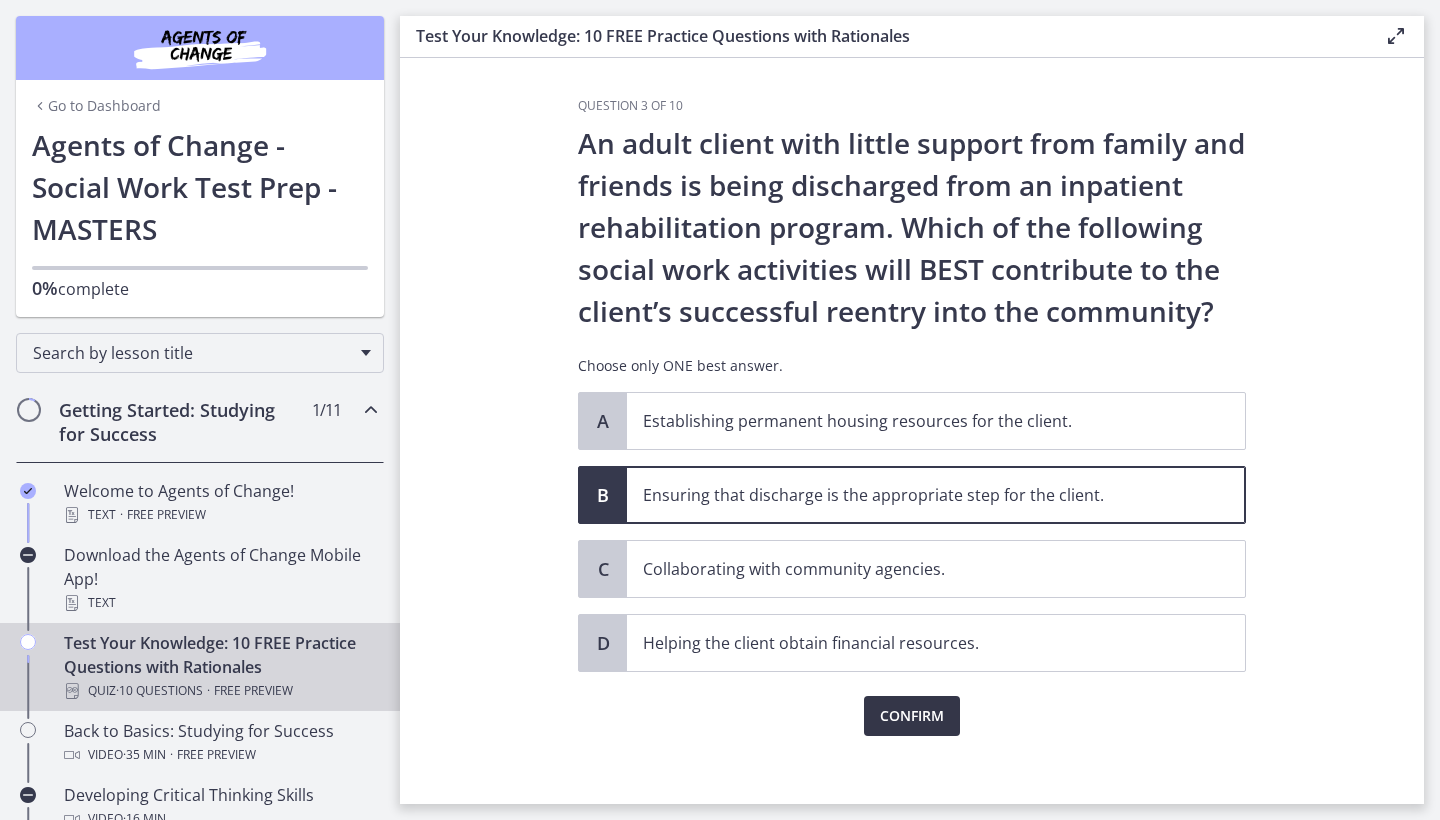 click on "Confirm" at bounding box center (912, 716) 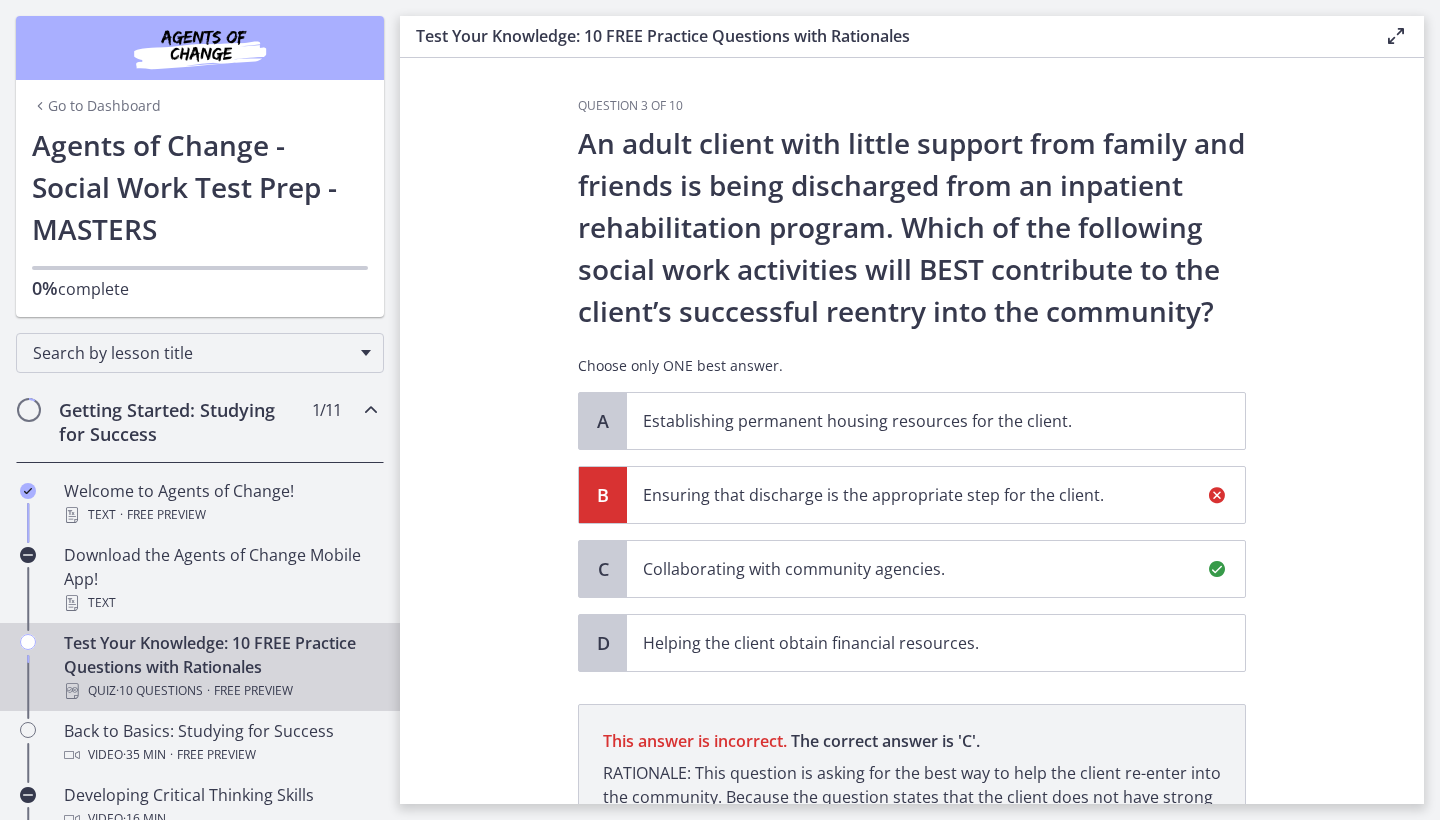 scroll, scrollTop: 246, scrollLeft: 0, axis: vertical 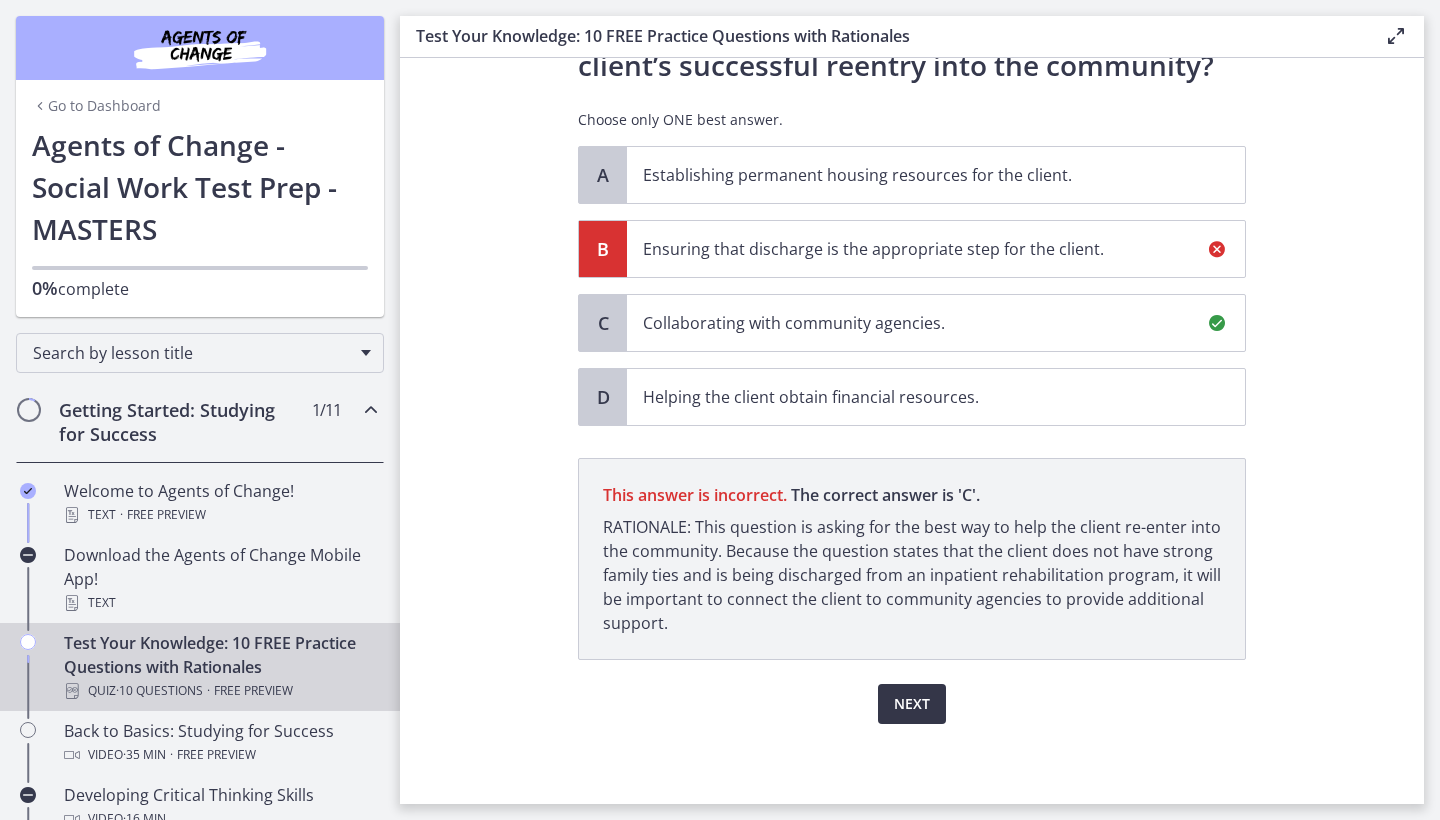 click on "Next" at bounding box center [912, 704] 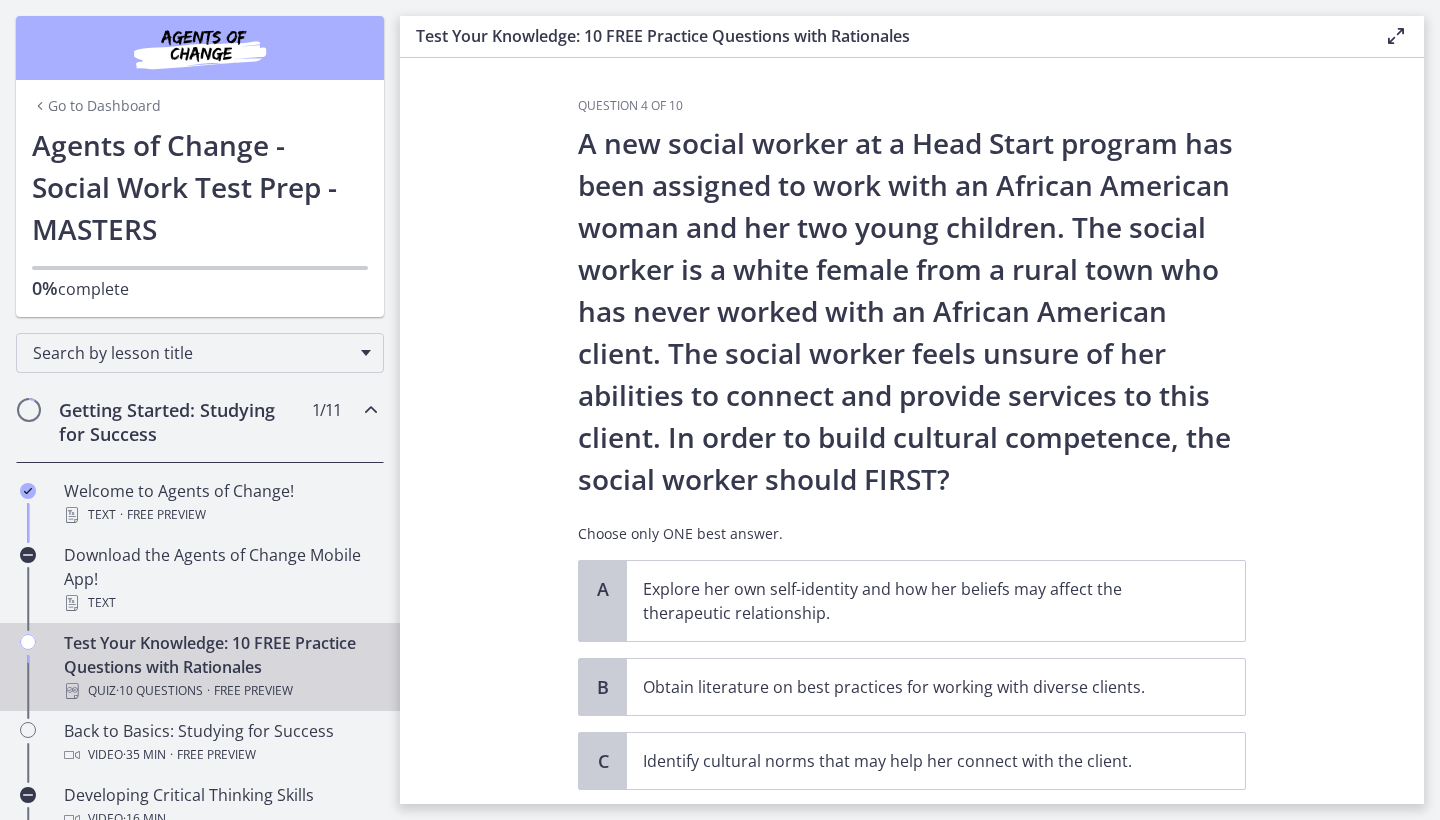 scroll, scrollTop: 0, scrollLeft: 0, axis: both 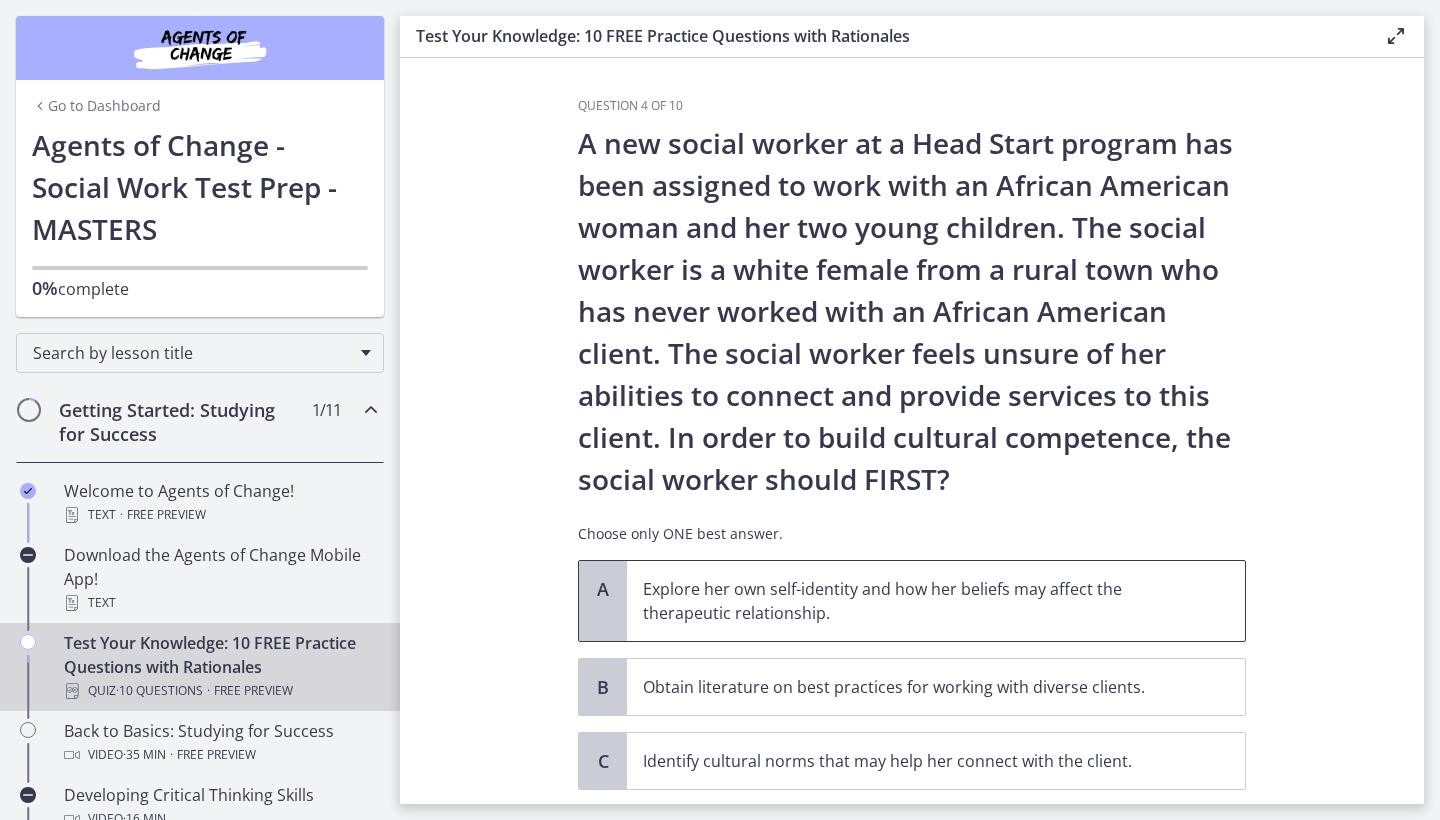 click on "Explore her own self-identity and how her beliefs may affect the therapeutic relationship." at bounding box center (916, 601) 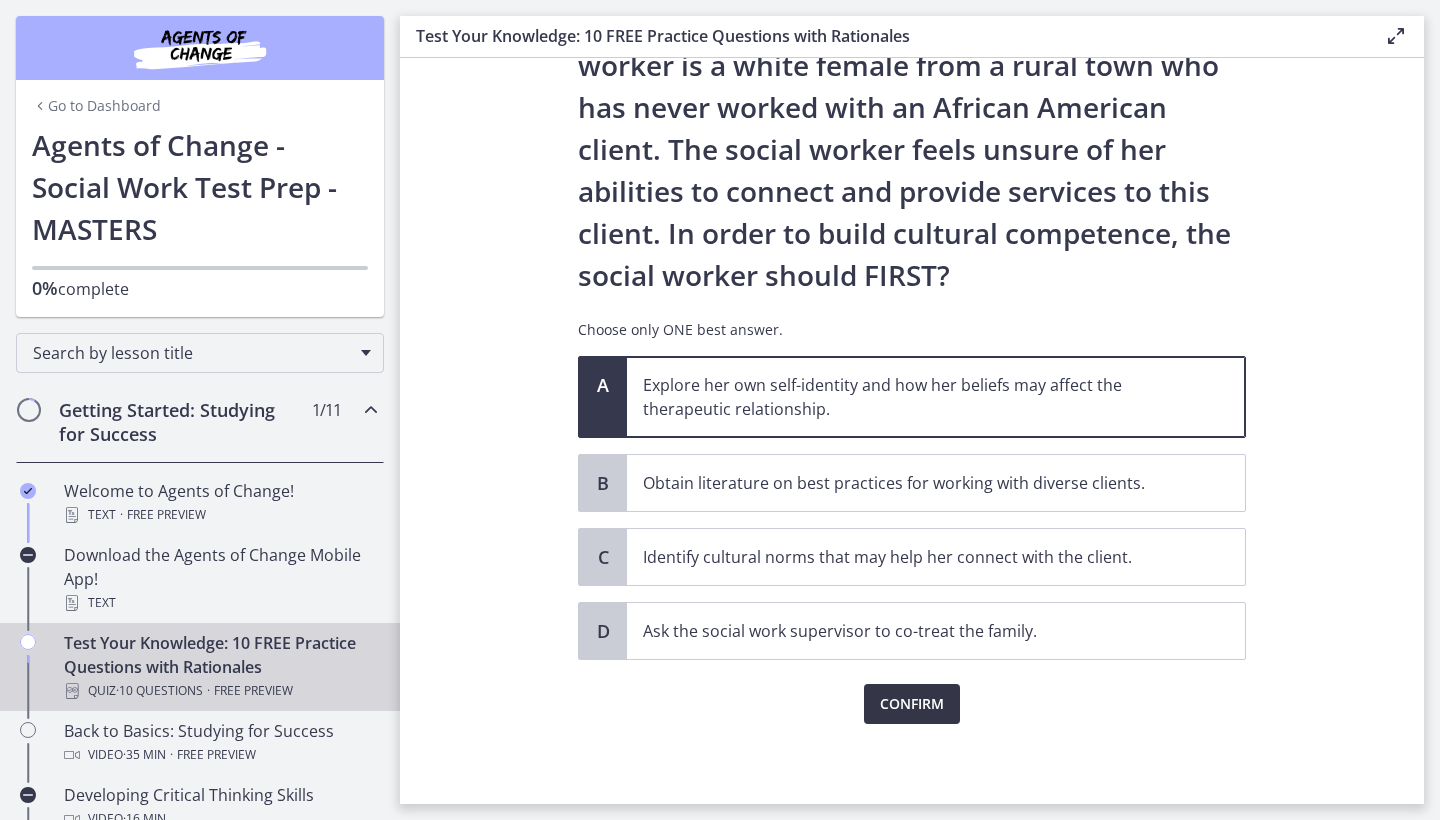 scroll, scrollTop: 204, scrollLeft: 0, axis: vertical 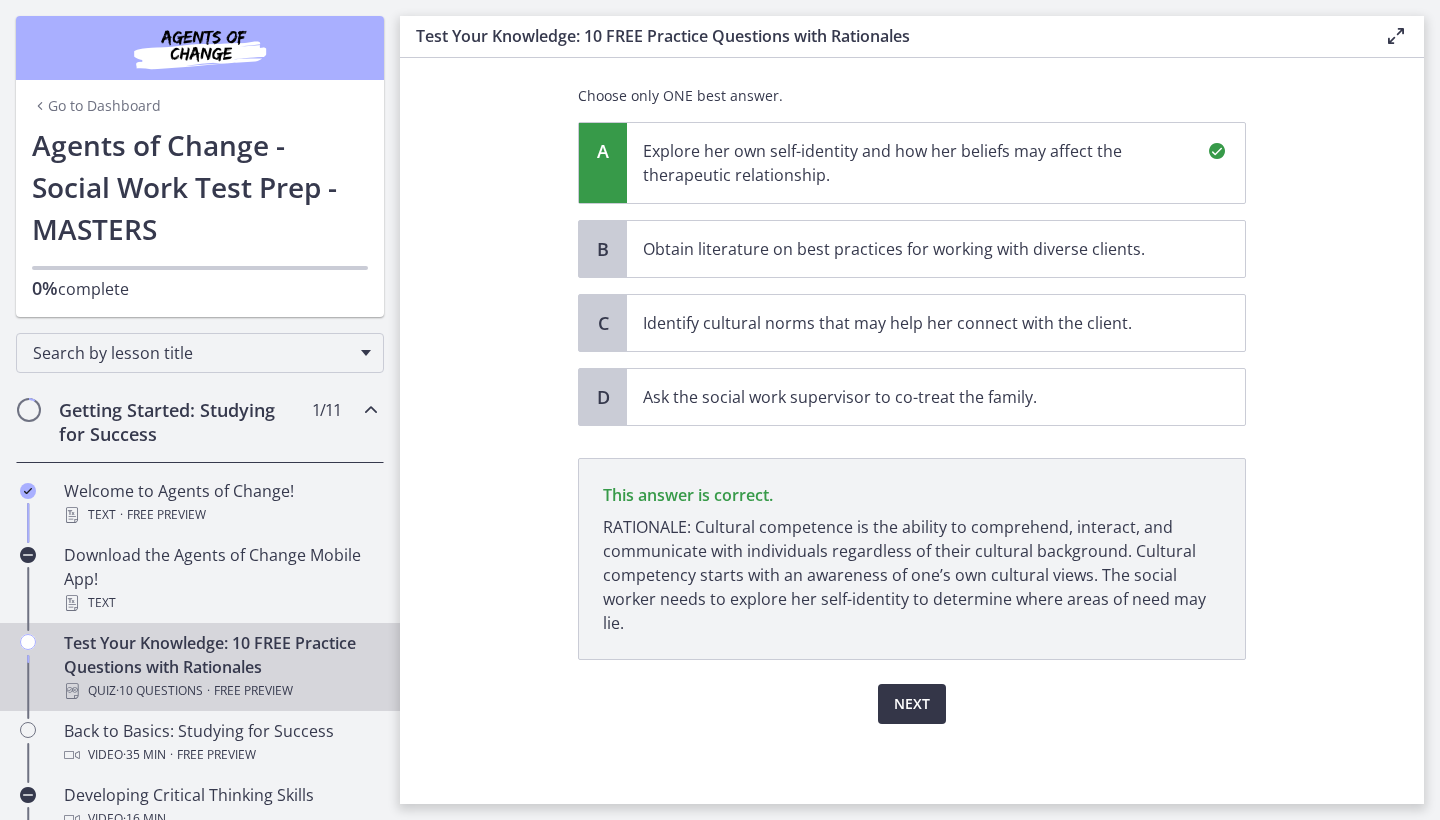 click on "Next" at bounding box center [912, 704] 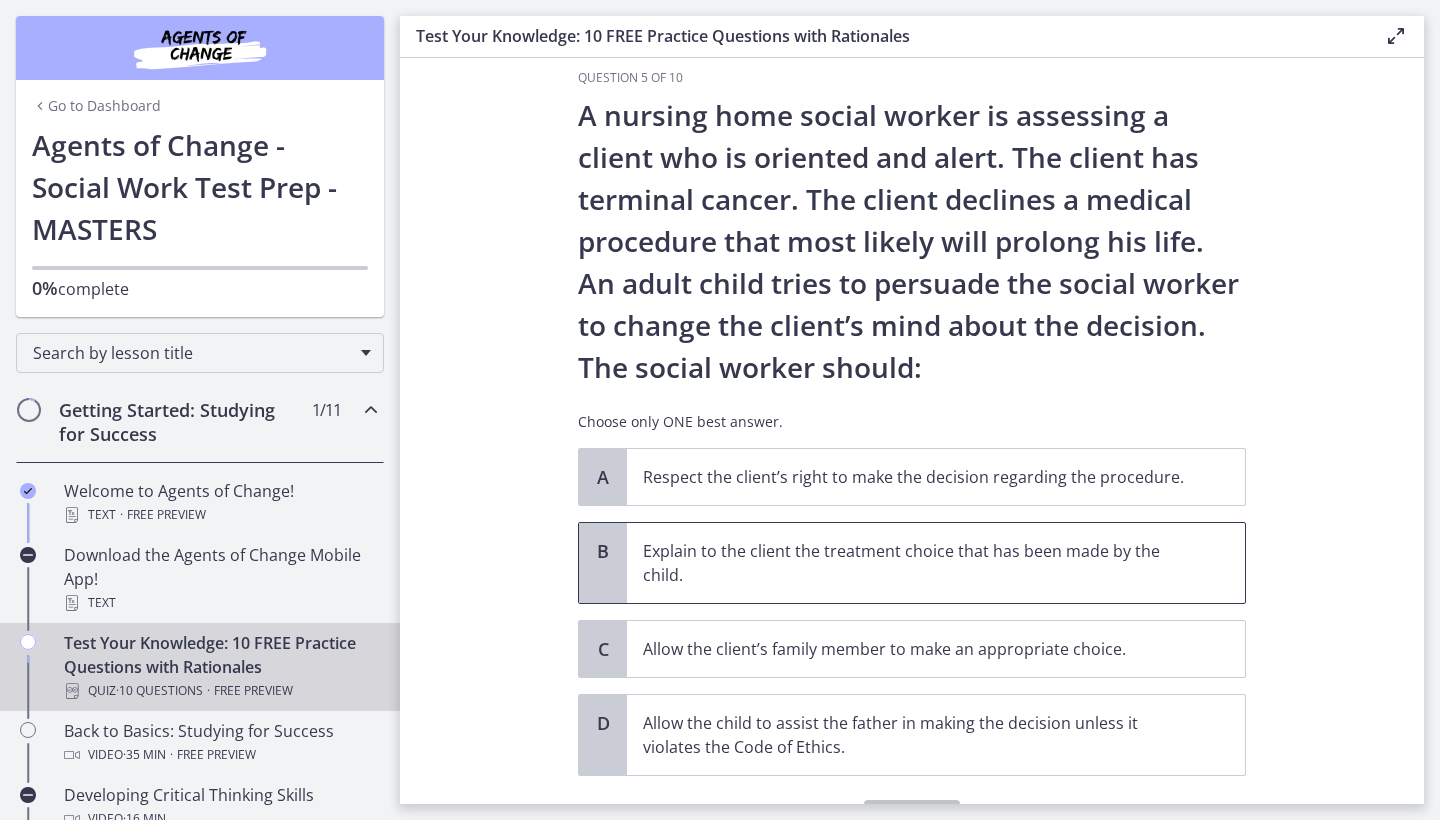 scroll, scrollTop: 16, scrollLeft: 0, axis: vertical 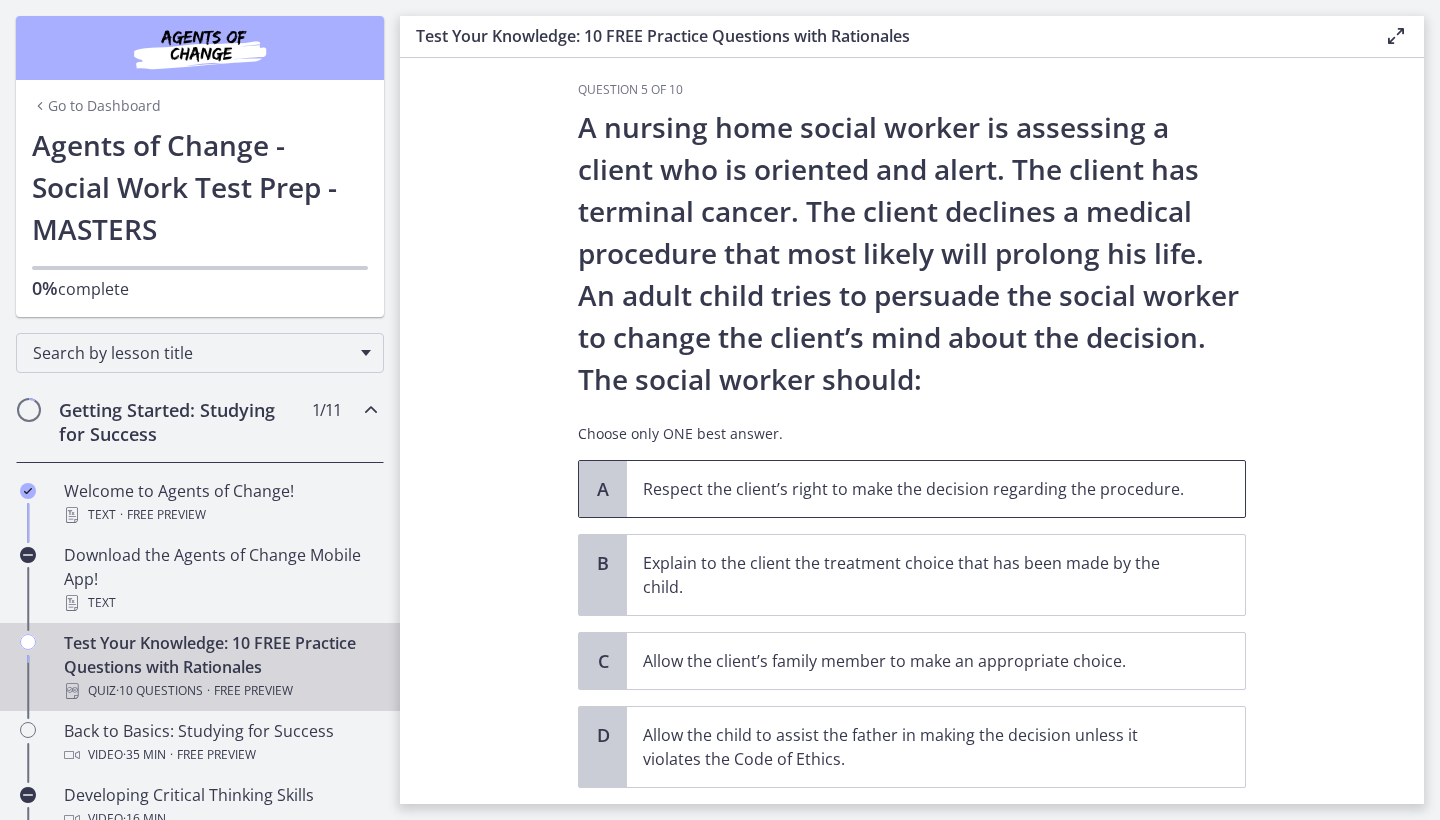 click on "Respect the client’s right to make the decision regarding the procedure." at bounding box center (916, 489) 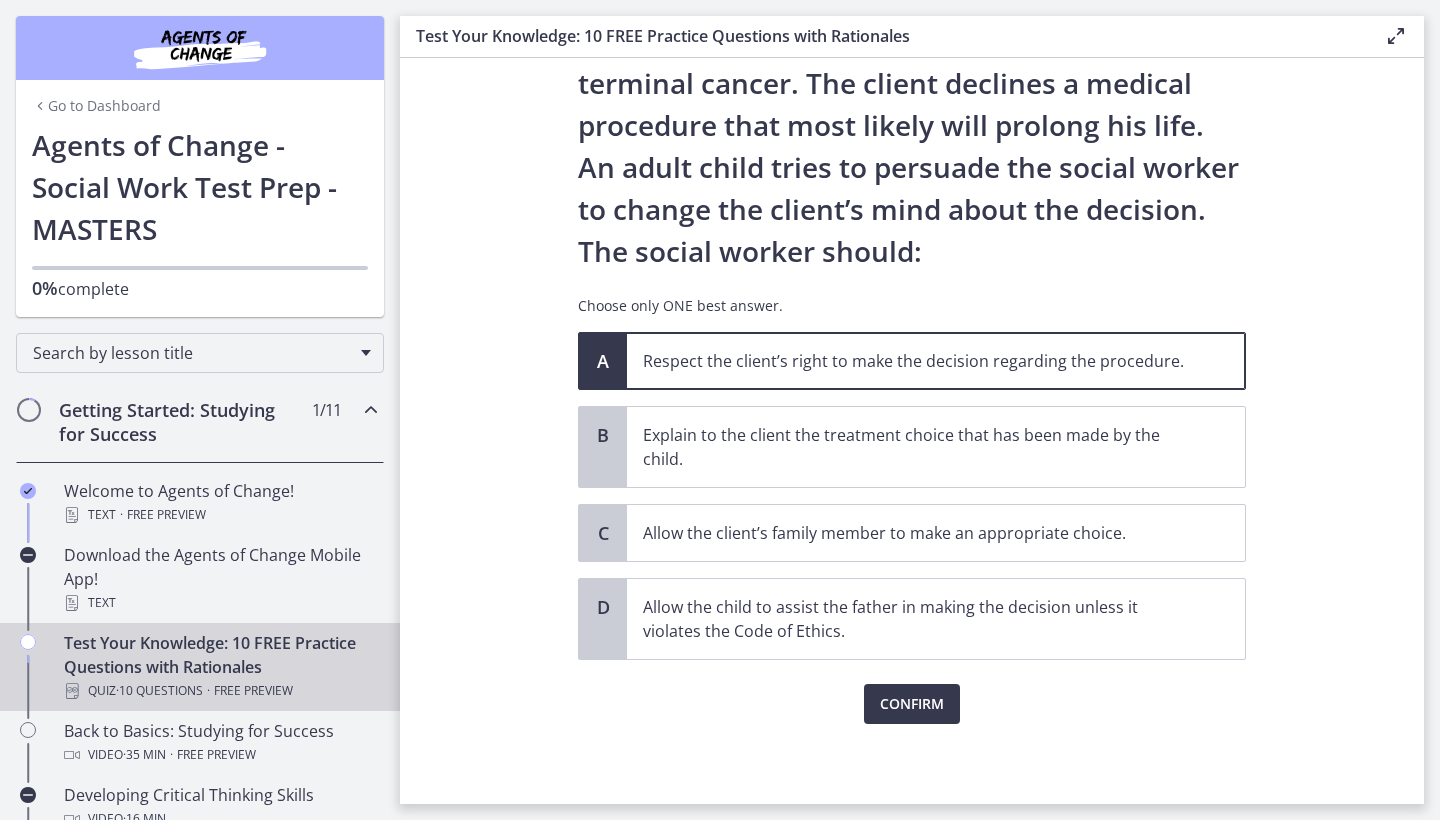 scroll, scrollTop: 144, scrollLeft: 0, axis: vertical 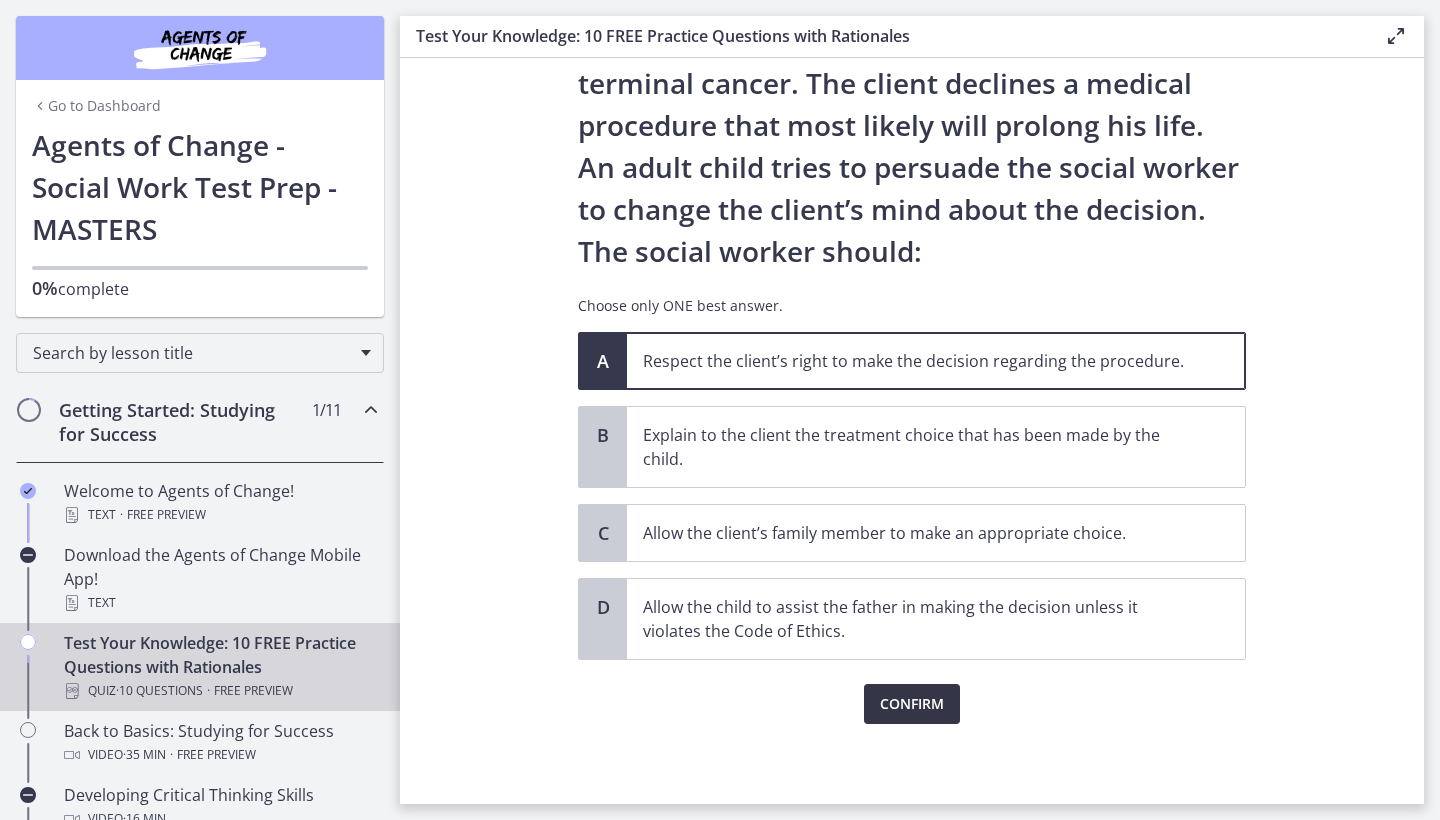 click on "Confirm" at bounding box center (912, 704) 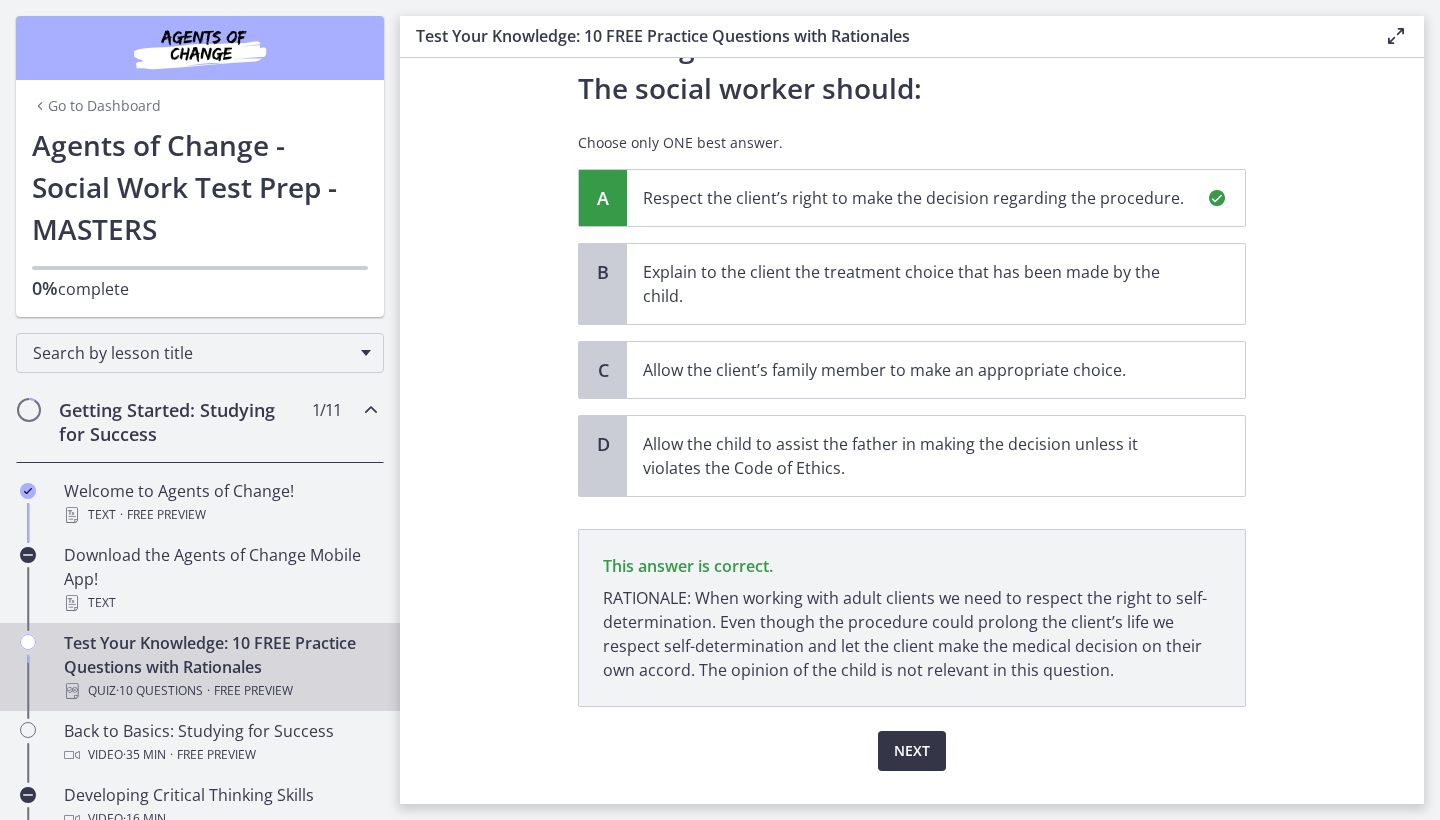 scroll, scrollTop: 354, scrollLeft: 0, axis: vertical 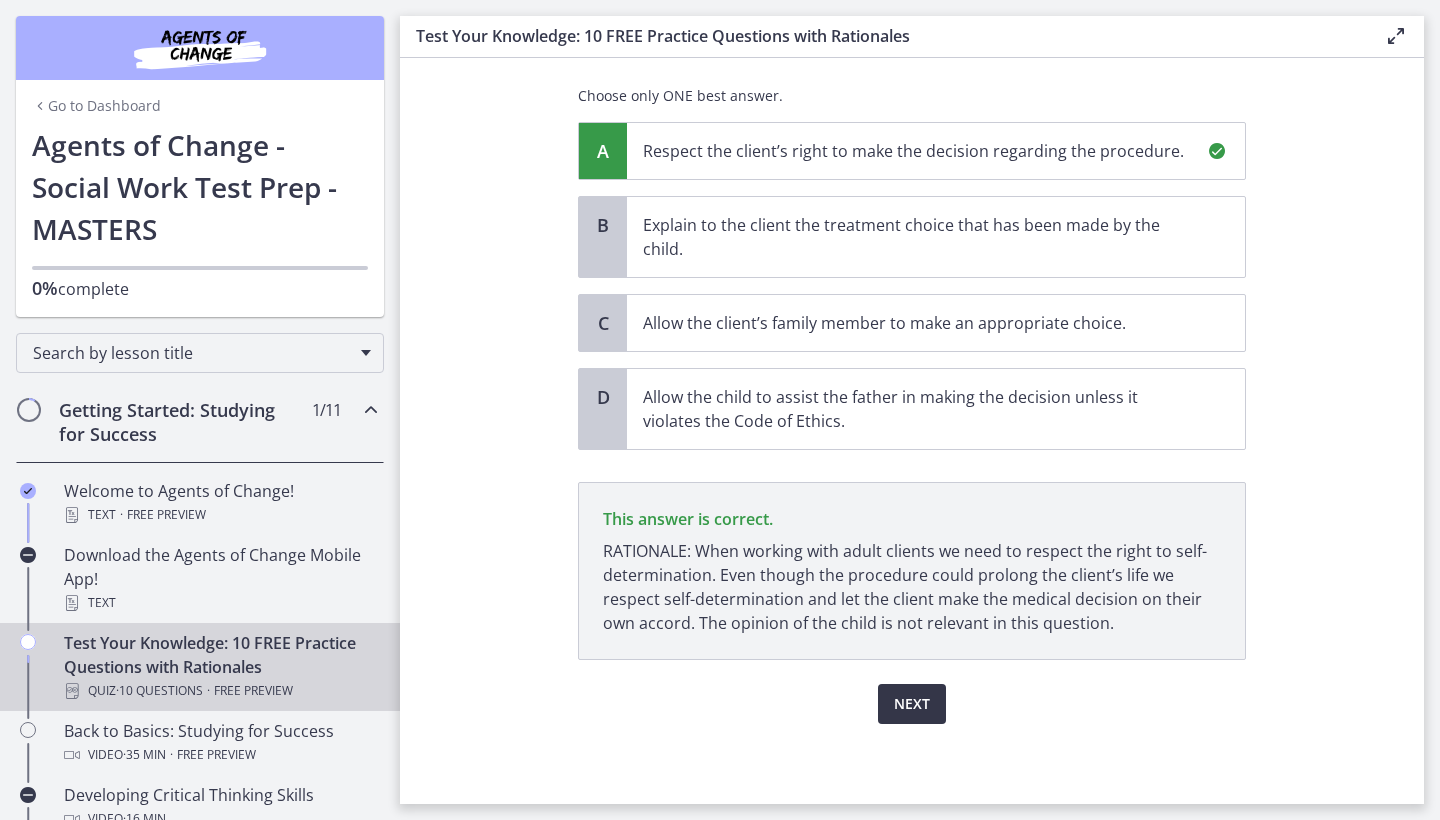 click on "Next" at bounding box center (912, 704) 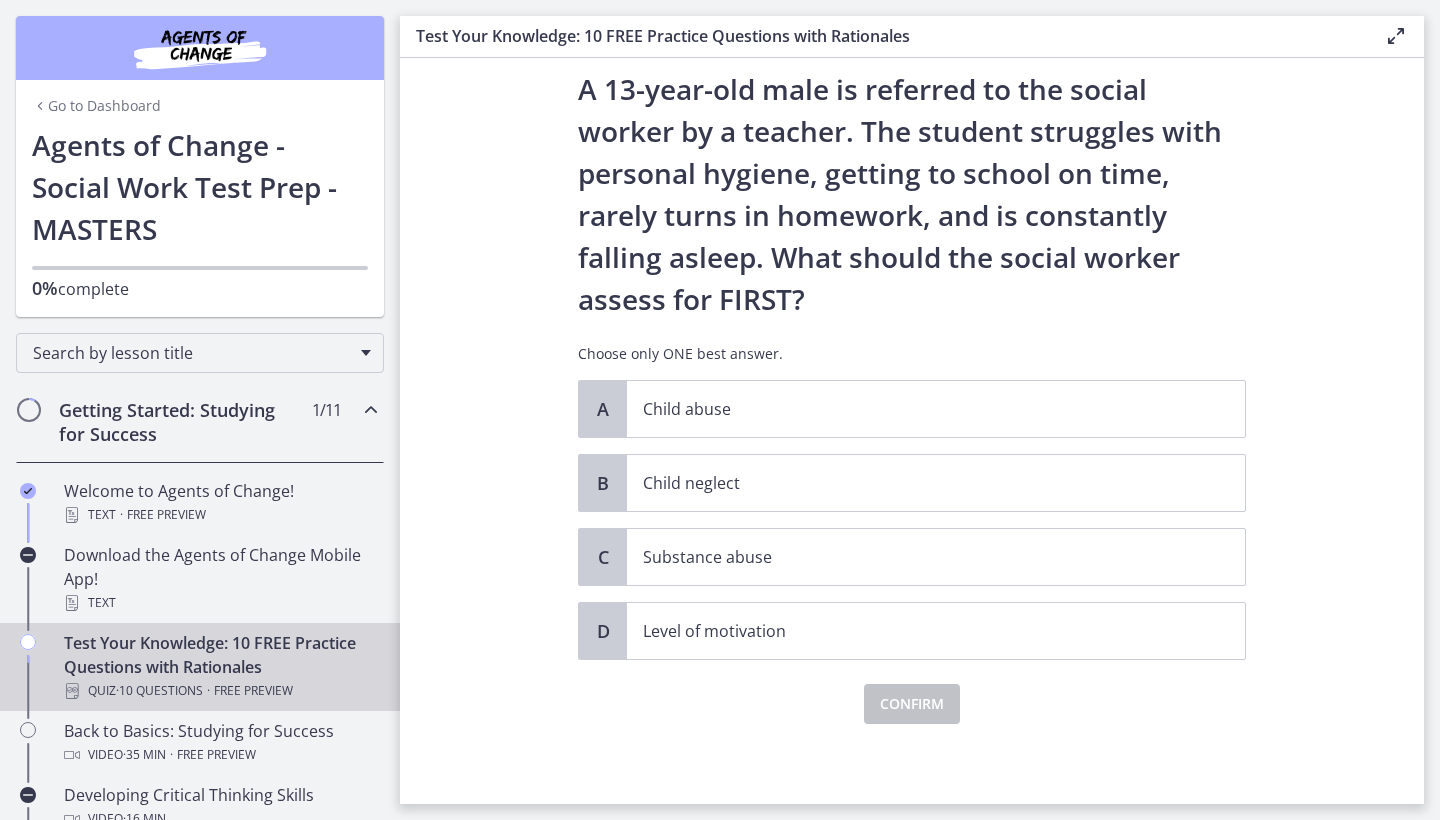 scroll, scrollTop: 0, scrollLeft: 0, axis: both 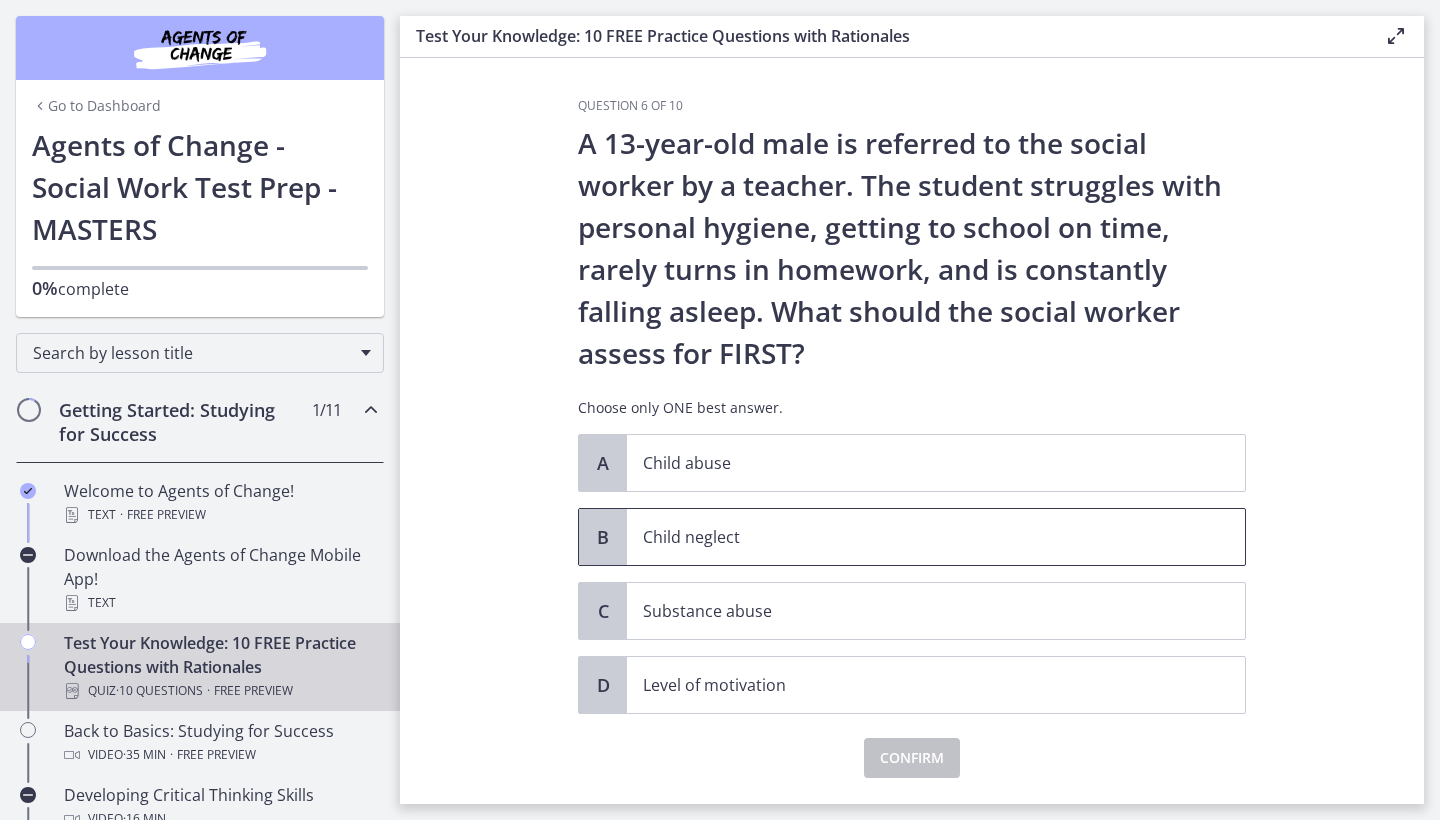 click on "Child neglect" at bounding box center [916, 537] 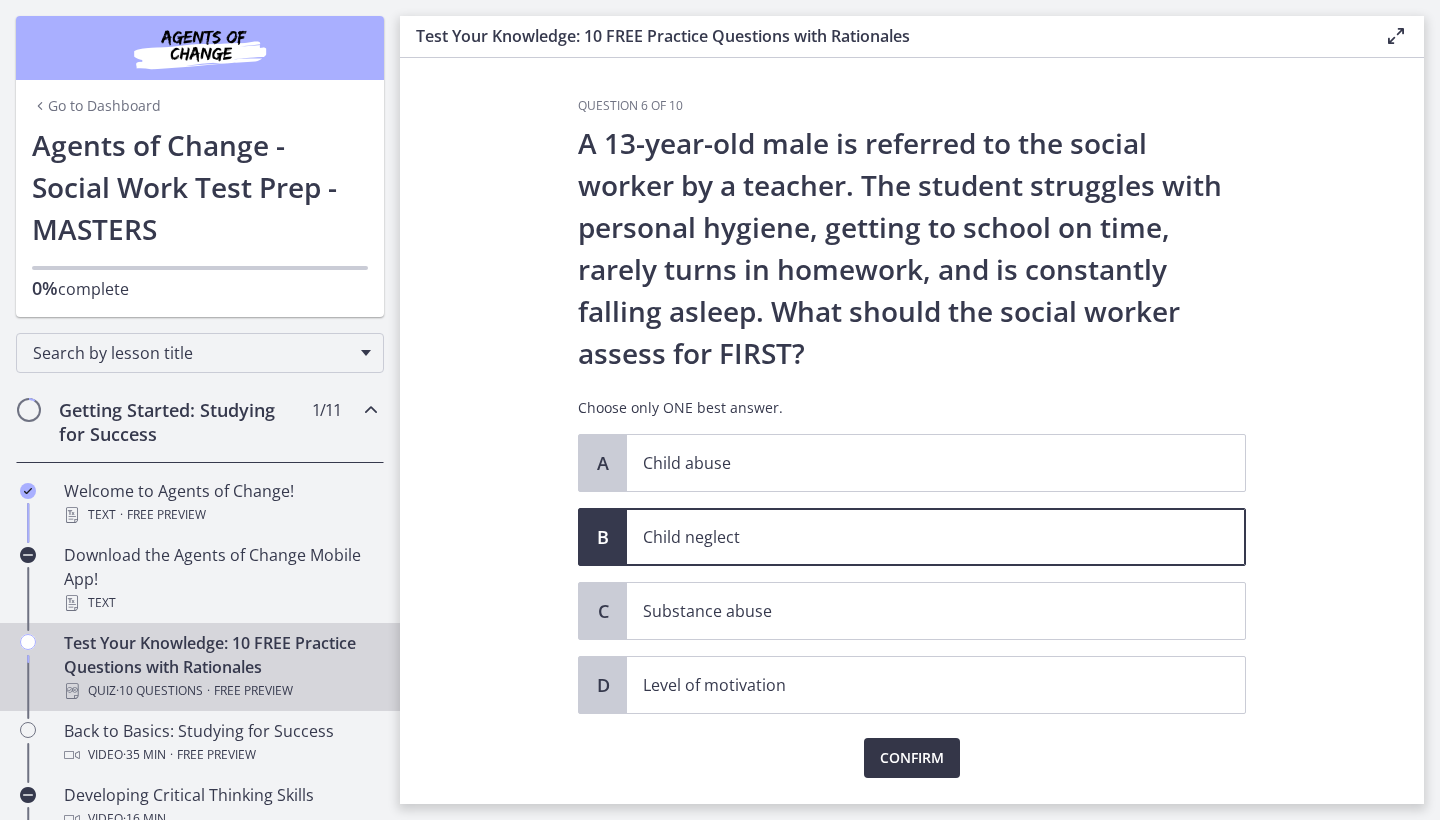 click on "Confirm" at bounding box center (912, 758) 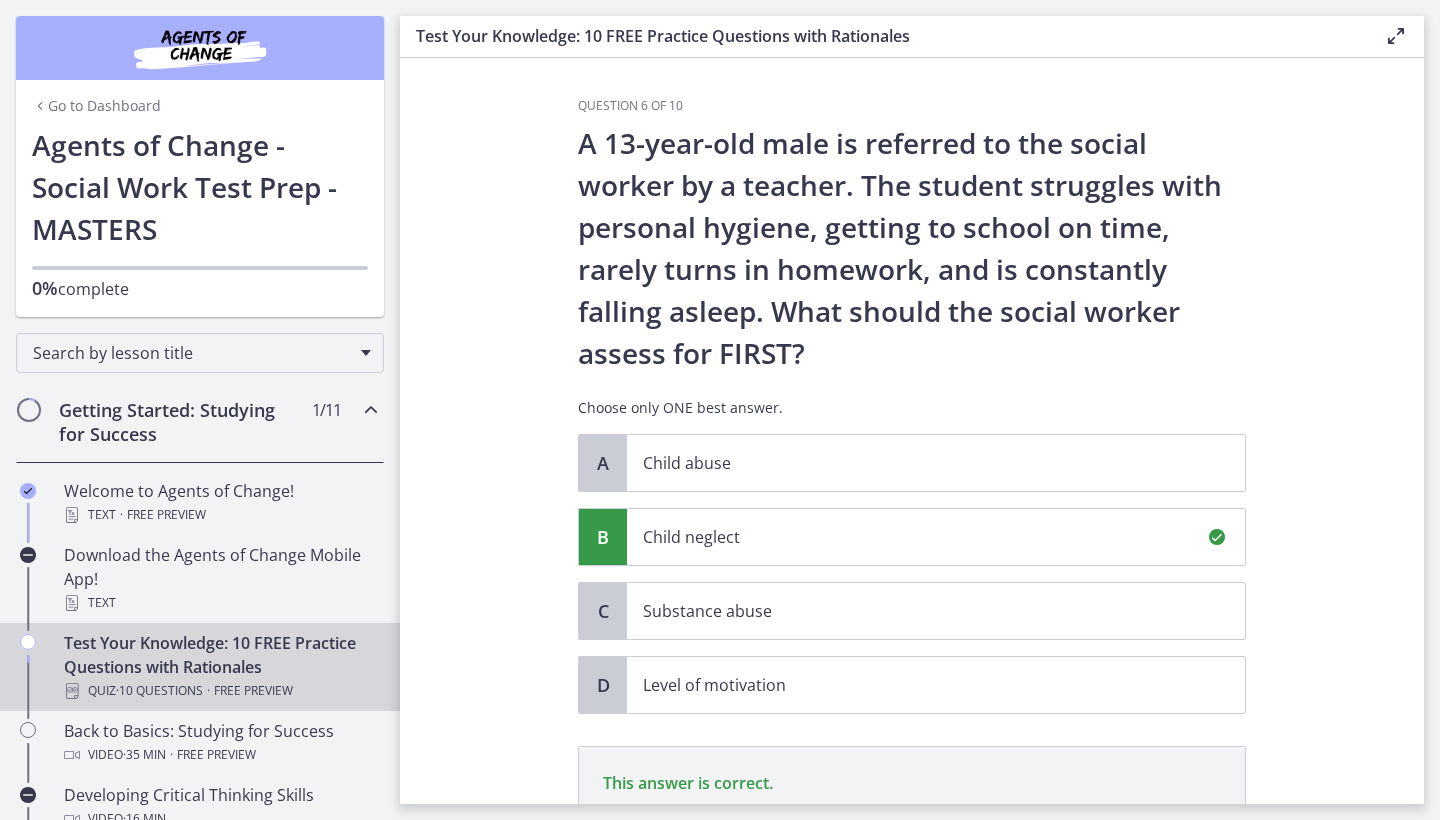 scroll, scrollTop: 288, scrollLeft: 0, axis: vertical 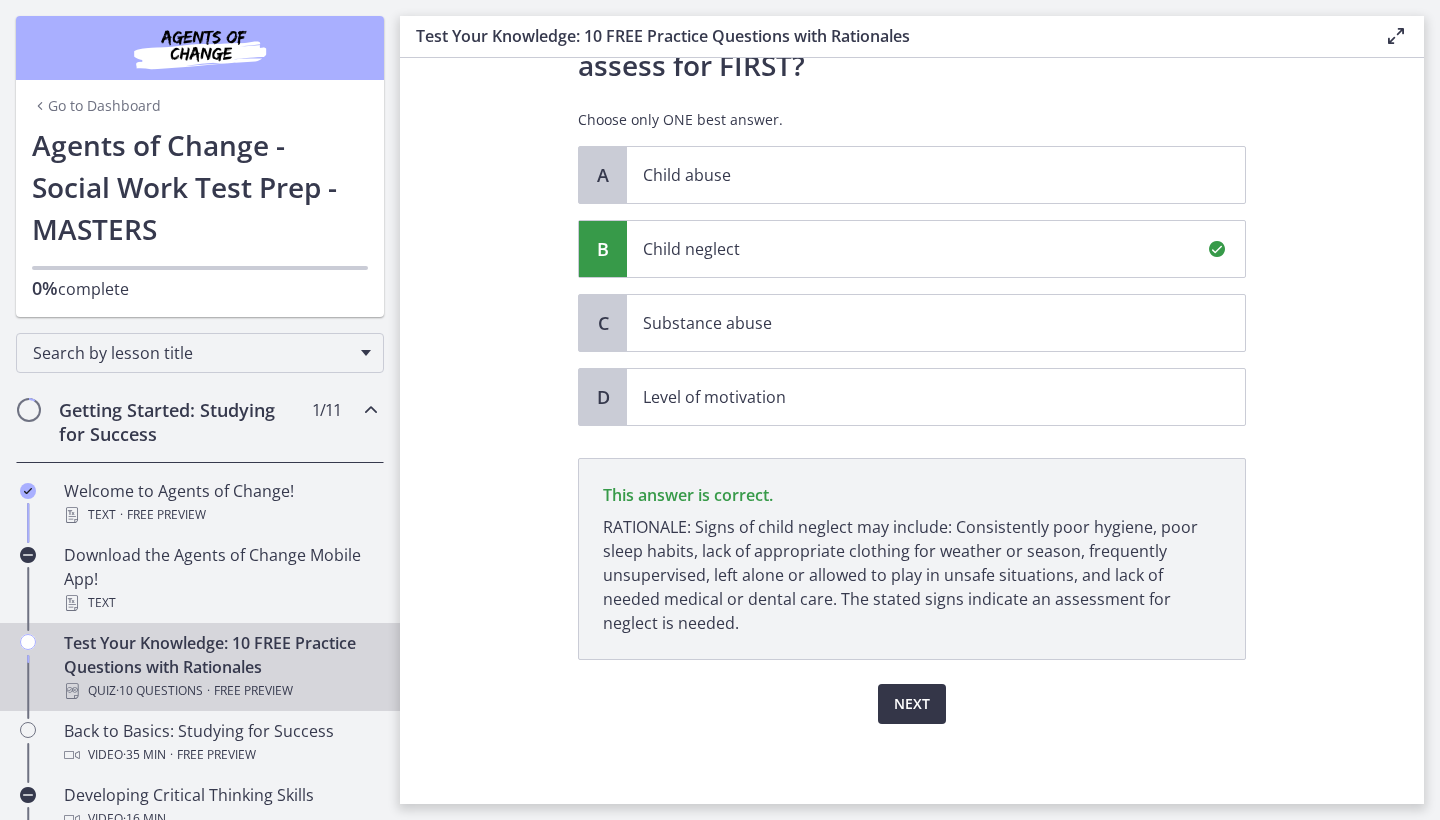 click on "Next" at bounding box center [912, 704] 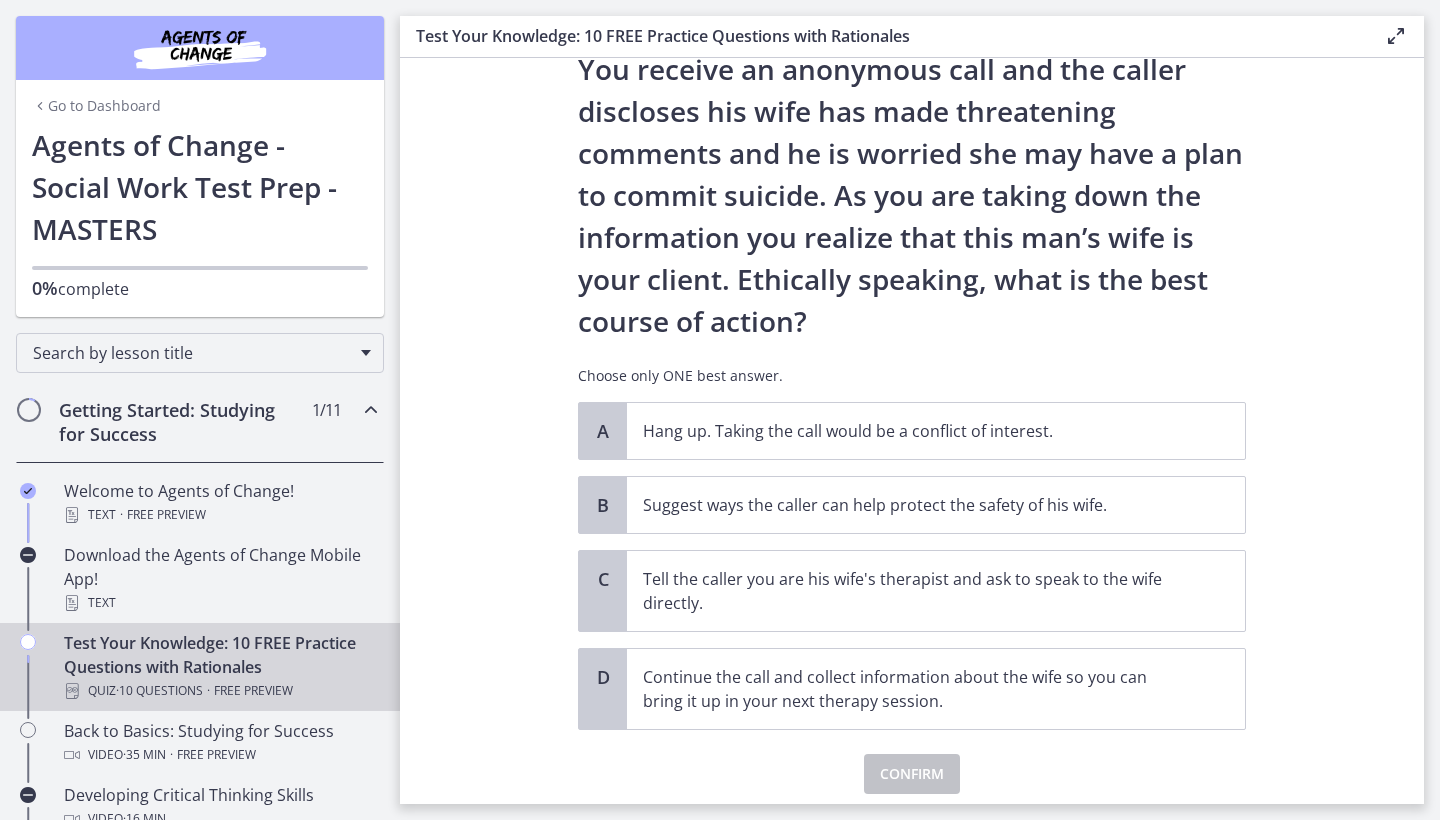 scroll, scrollTop: 123, scrollLeft: 0, axis: vertical 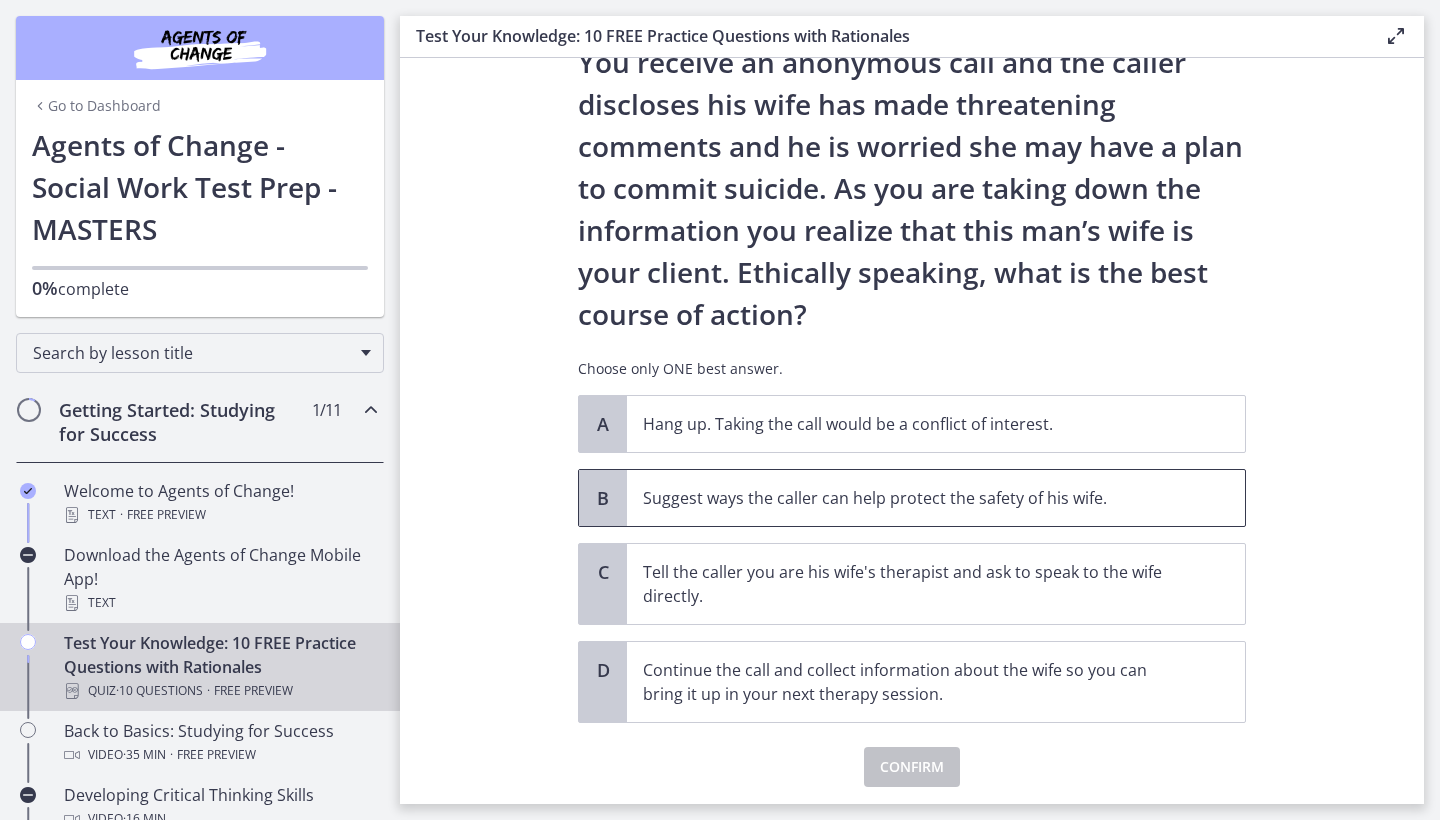 click on "Suggest ways the caller can help protect the safety of his wife." at bounding box center [916, 498] 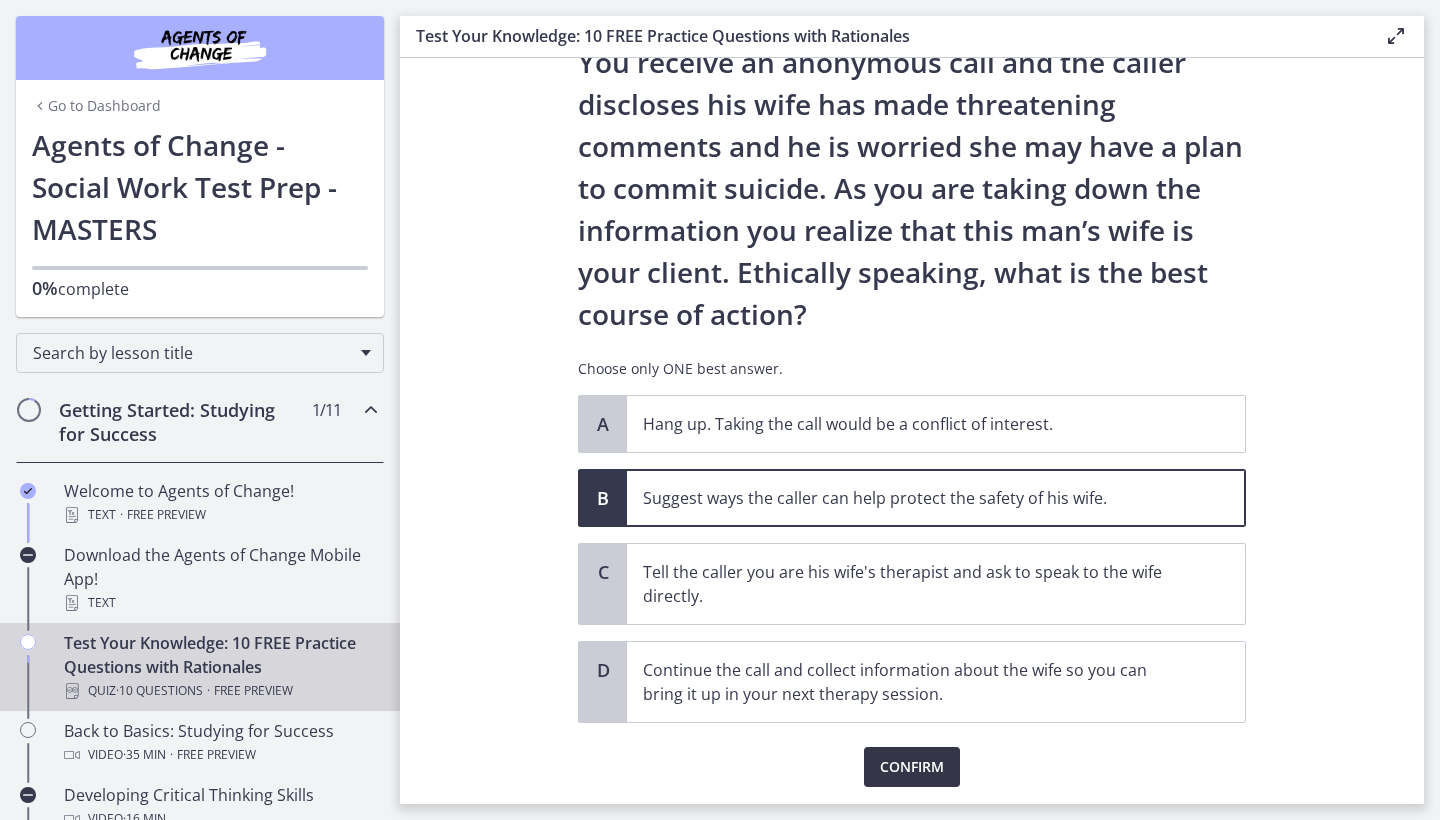 click on "Confirm" at bounding box center (912, 767) 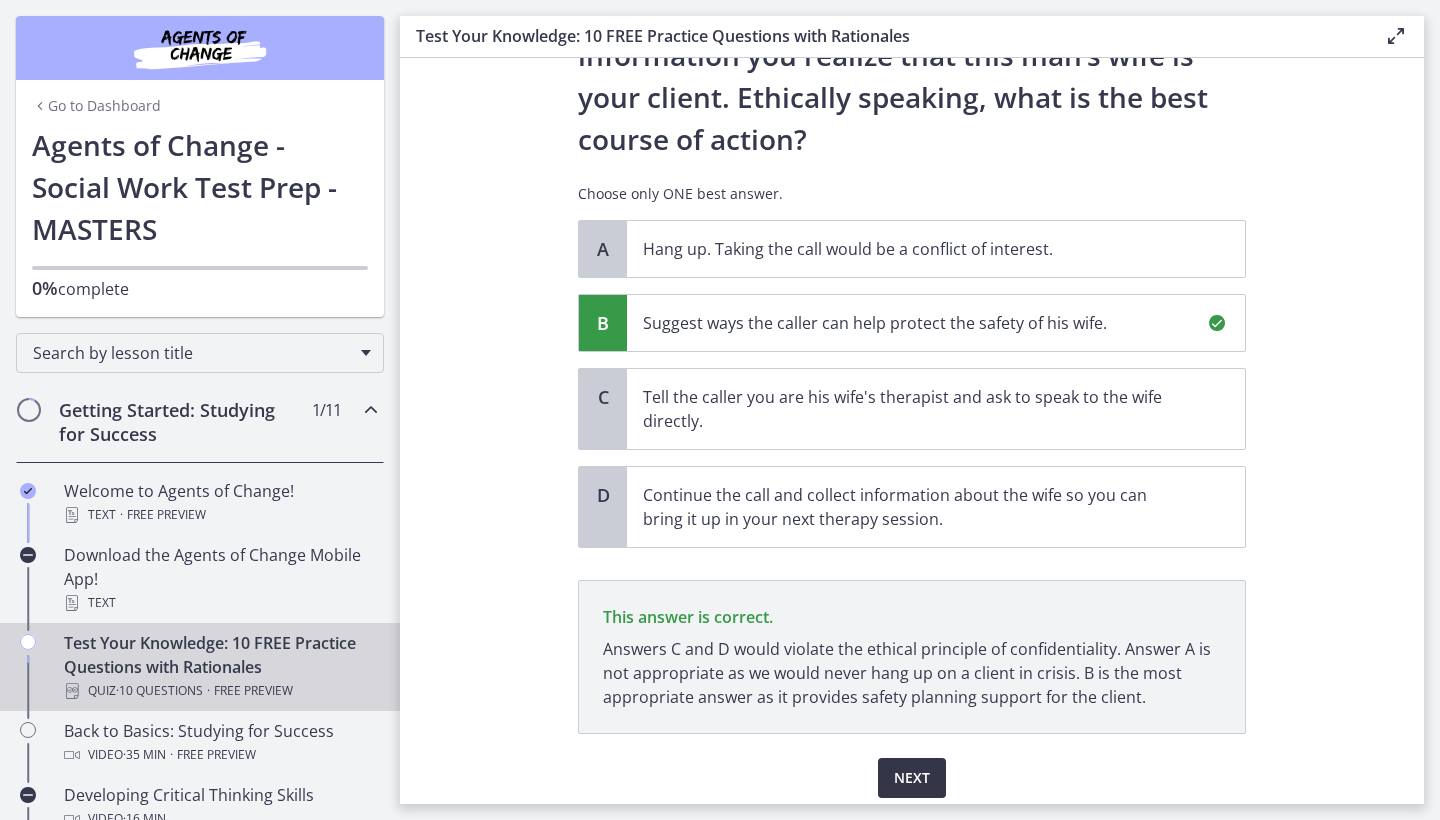 scroll, scrollTop: 372, scrollLeft: 0, axis: vertical 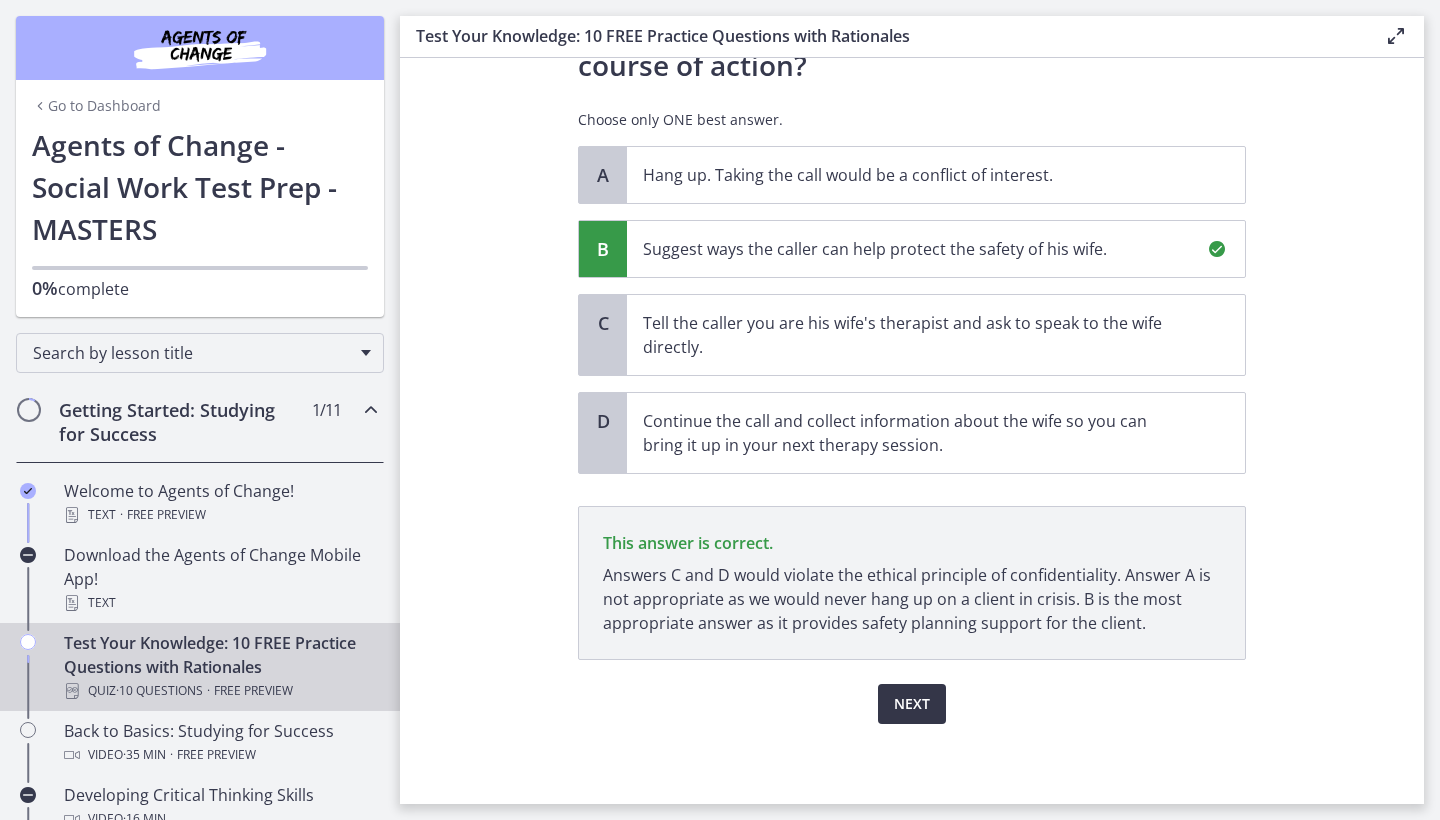click on "Next" at bounding box center (912, 704) 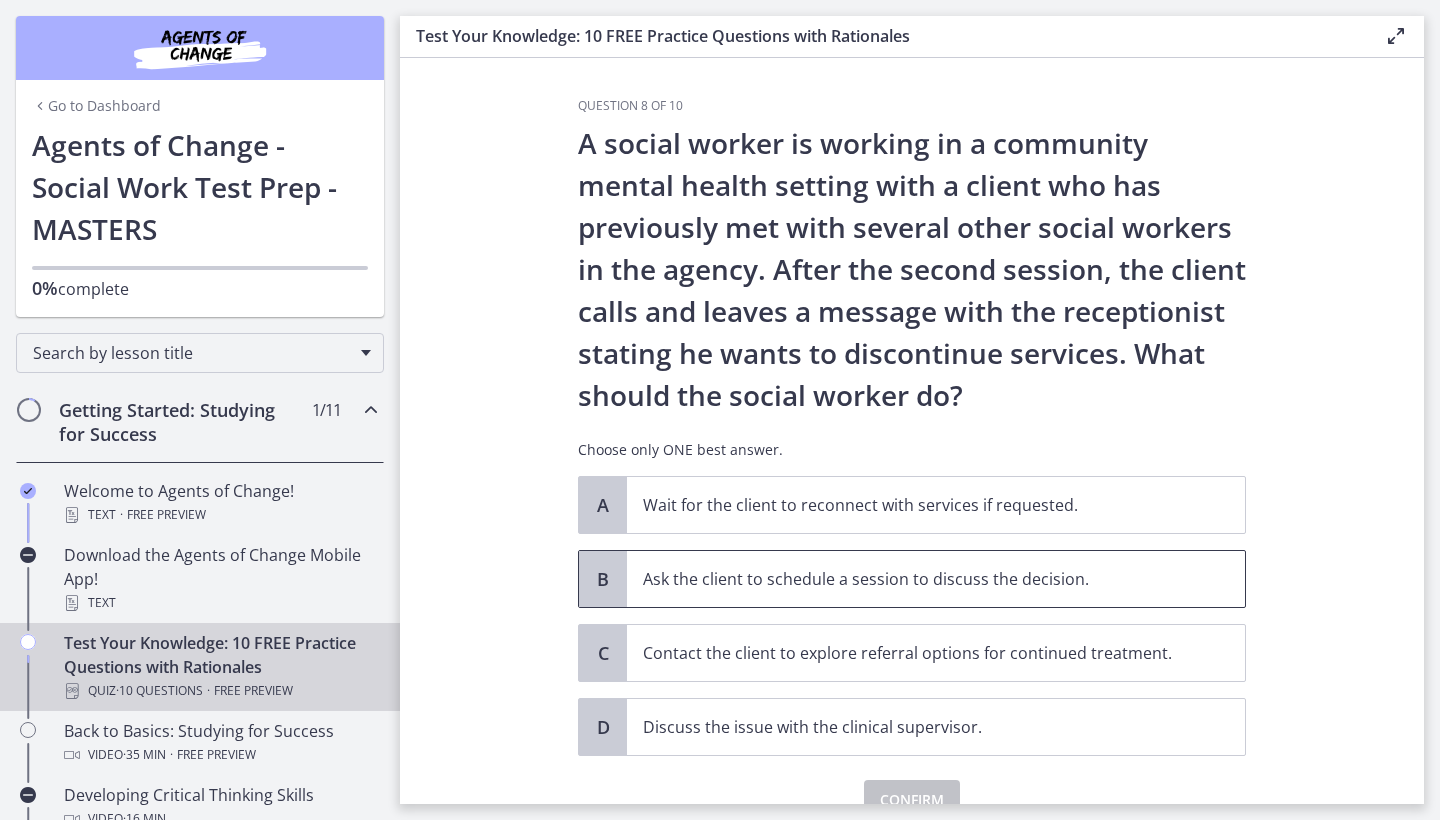 click on "Ask the client to schedule a session to discuss the decision." at bounding box center (916, 579) 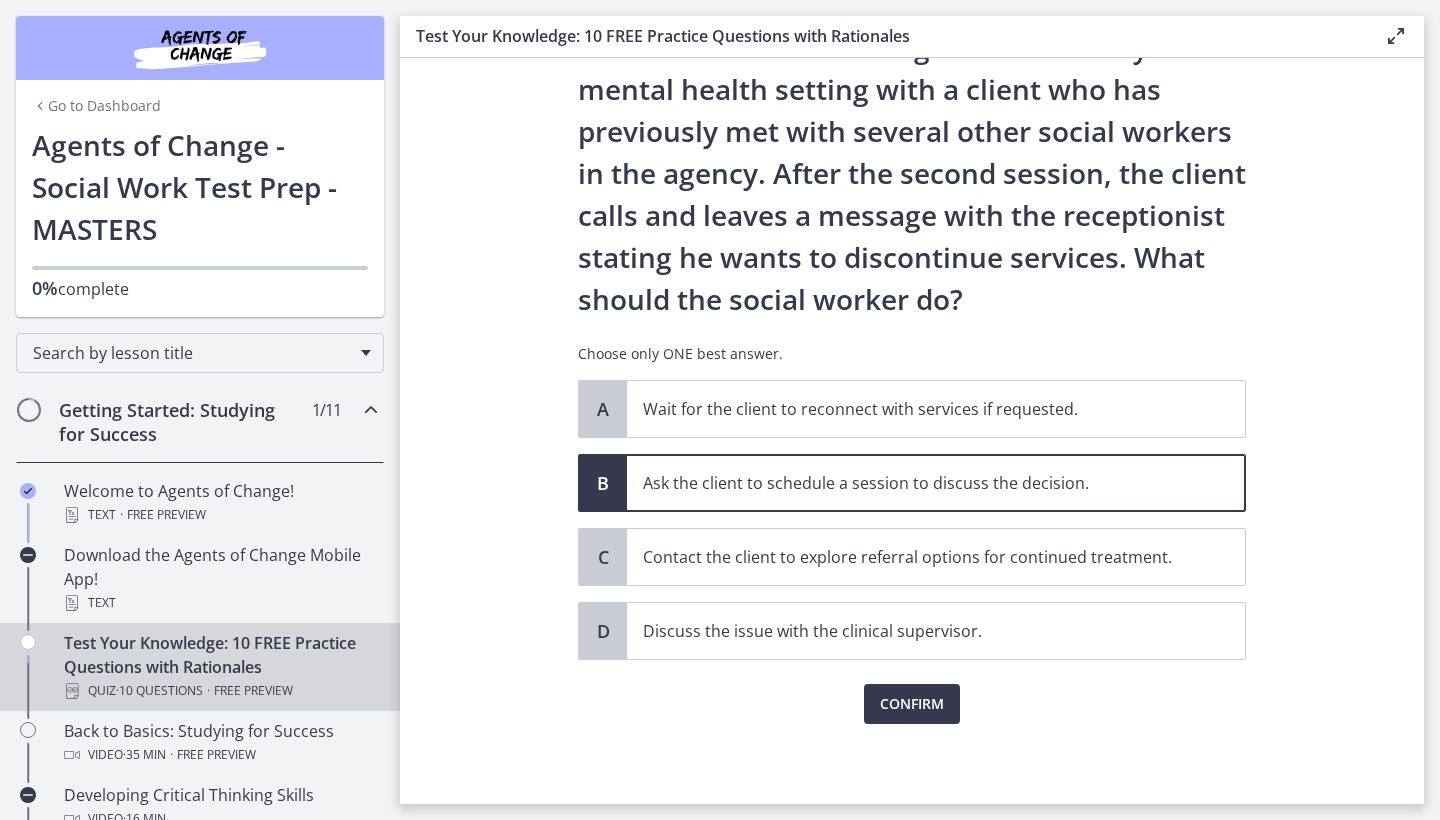 scroll, scrollTop: 96, scrollLeft: 0, axis: vertical 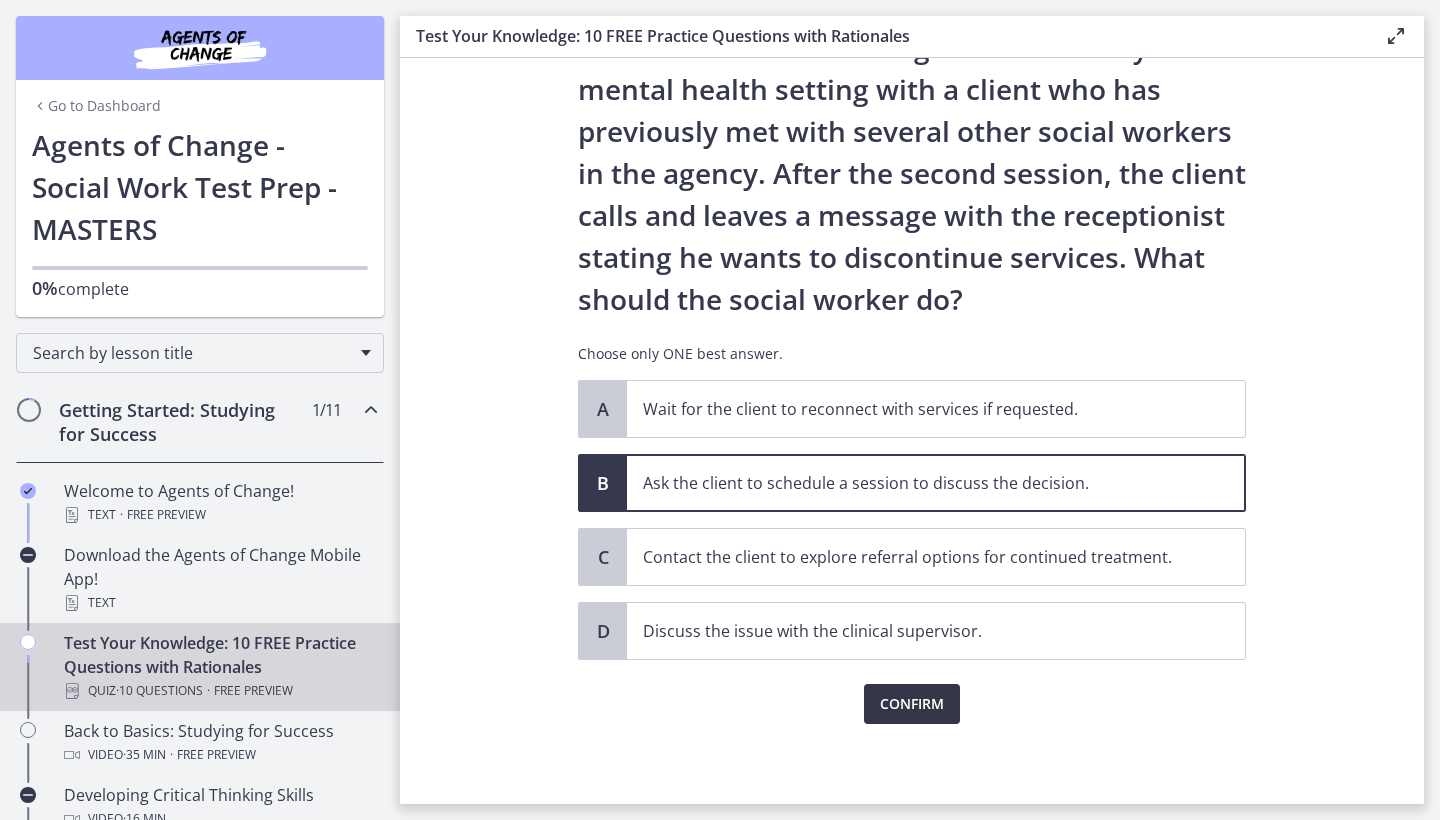 click on "Confirm" at bounding box center (912, 704) 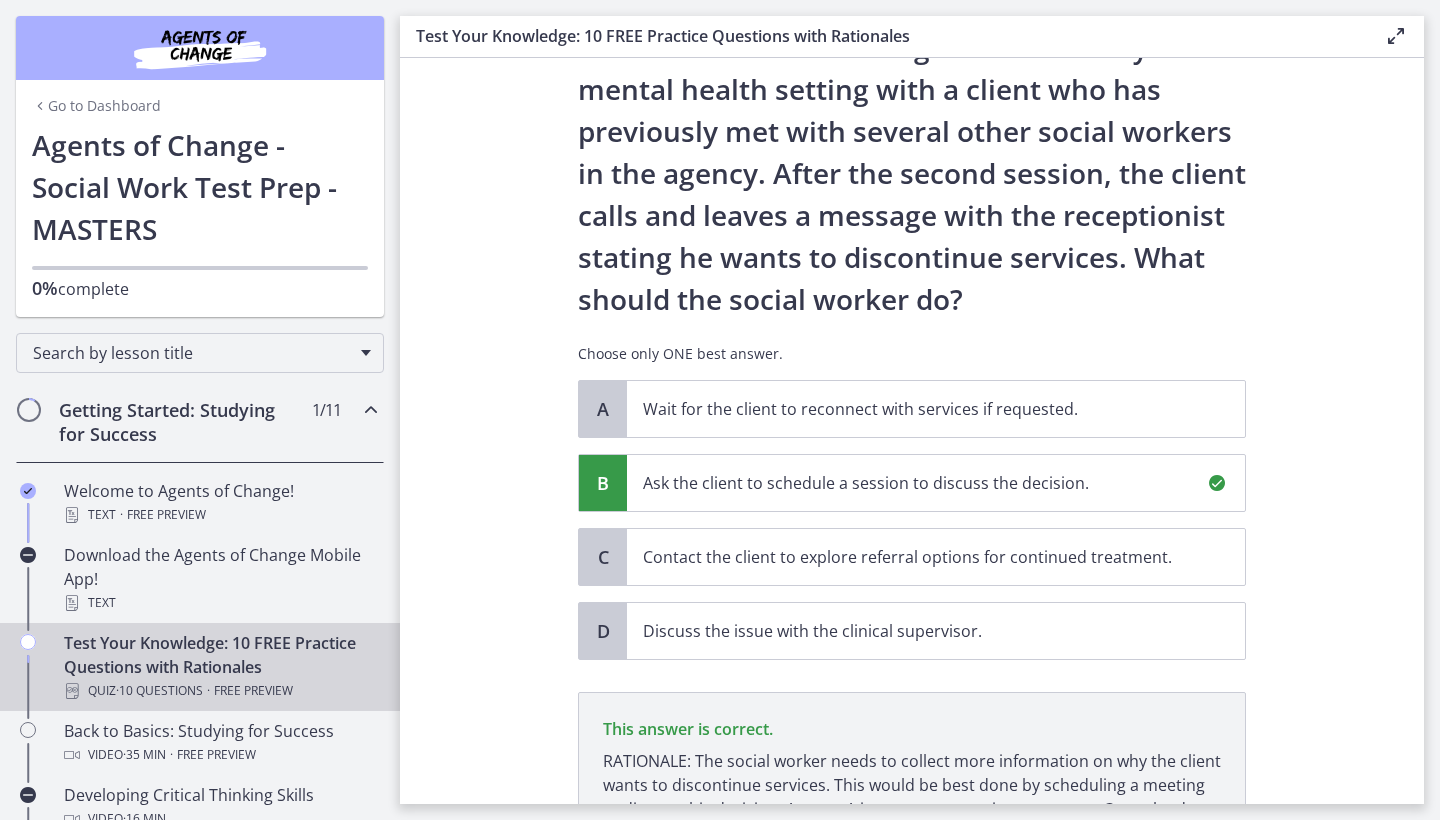 scroll, scrollTop: 330, scrollLeft: 0, axis: vertical 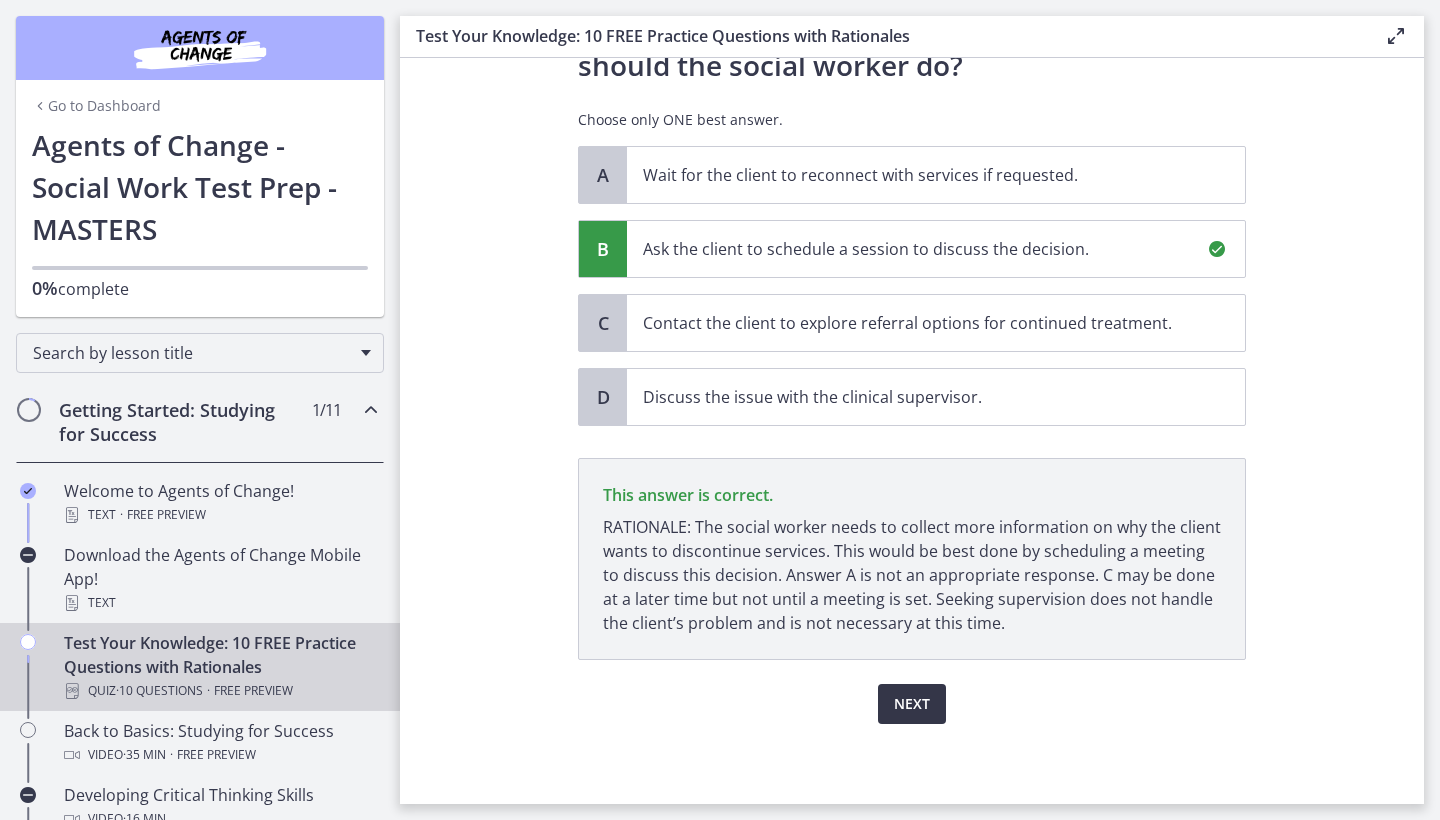 click on "Next" at bounding box center [912, 704] 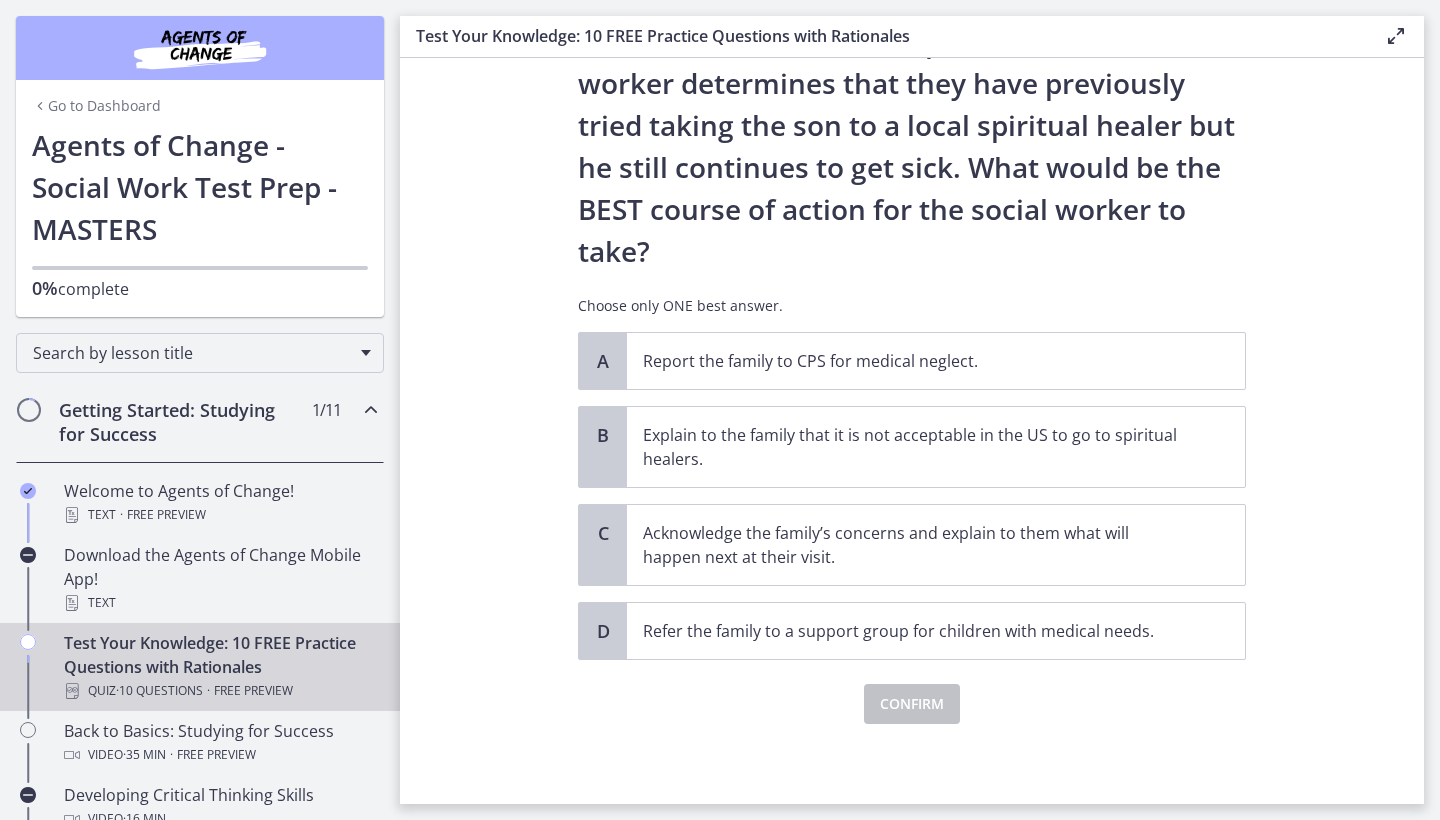 scroll, scrollTop: 312, scrollLeft: 0, axis: vertical 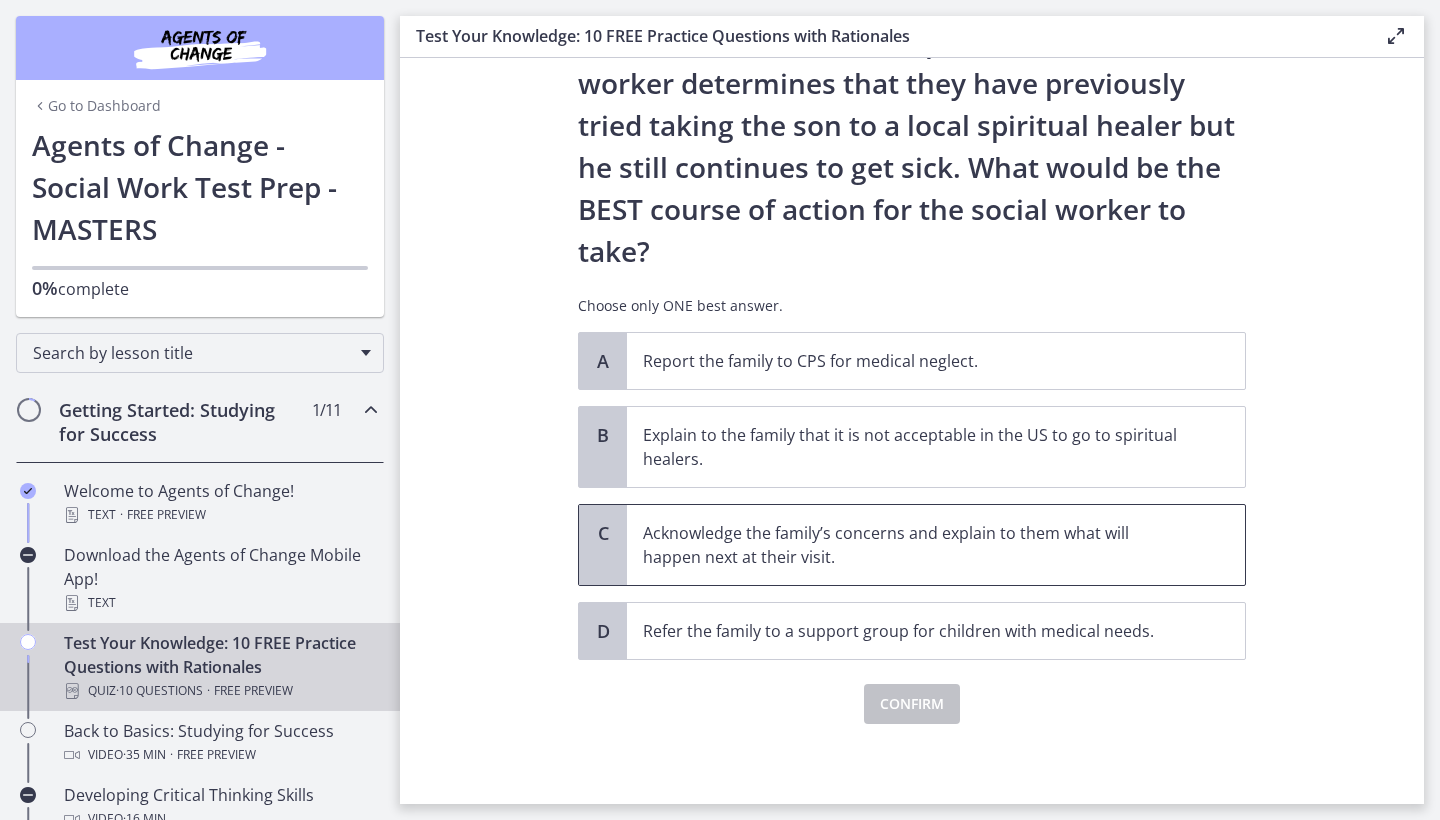 click on "Acknowledge the family’s concerns and explain to them what will happen next at their visit." at bounding box center [936, 545] 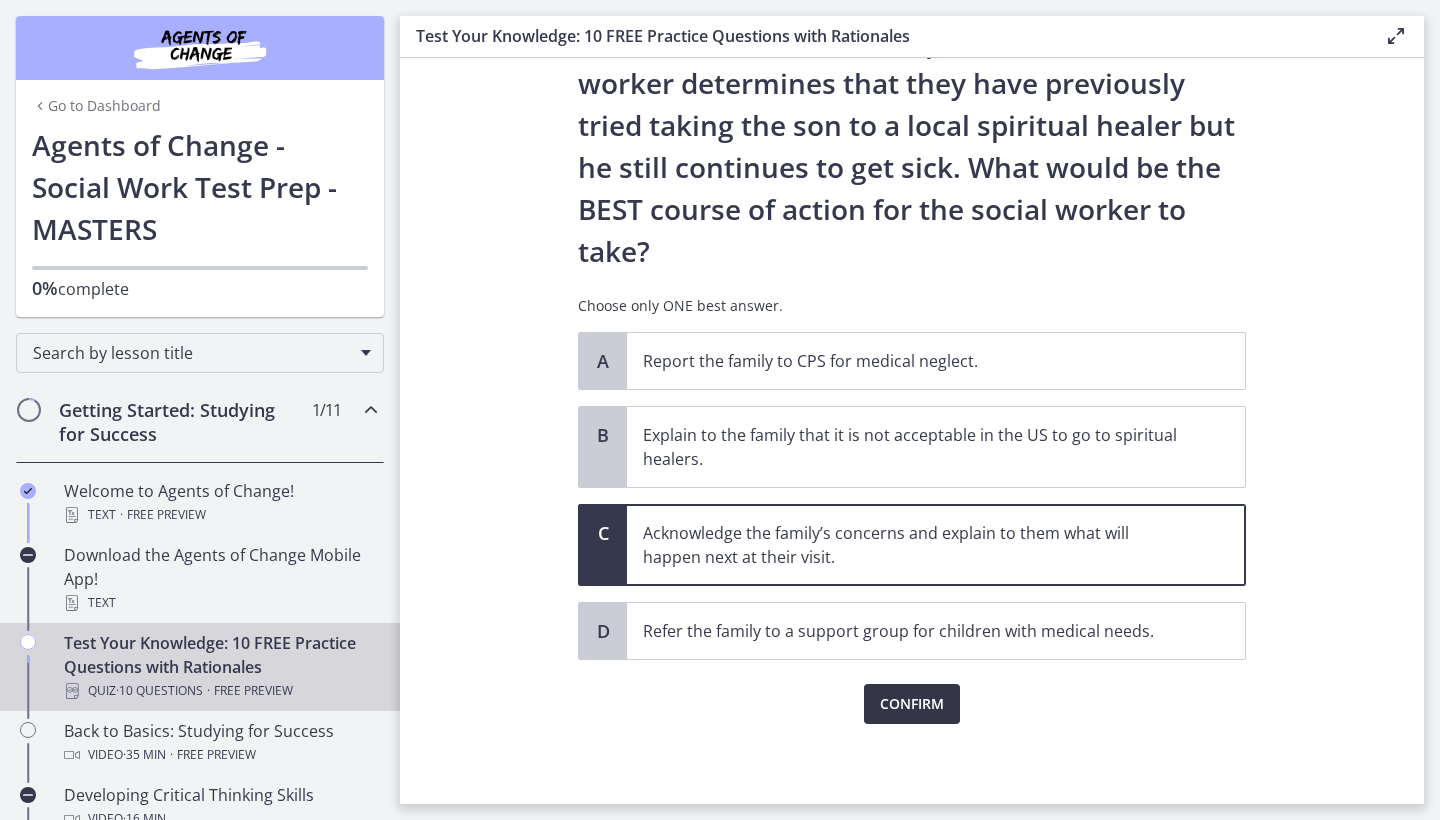 click on "Confirm" at bounding box center (912, 704) 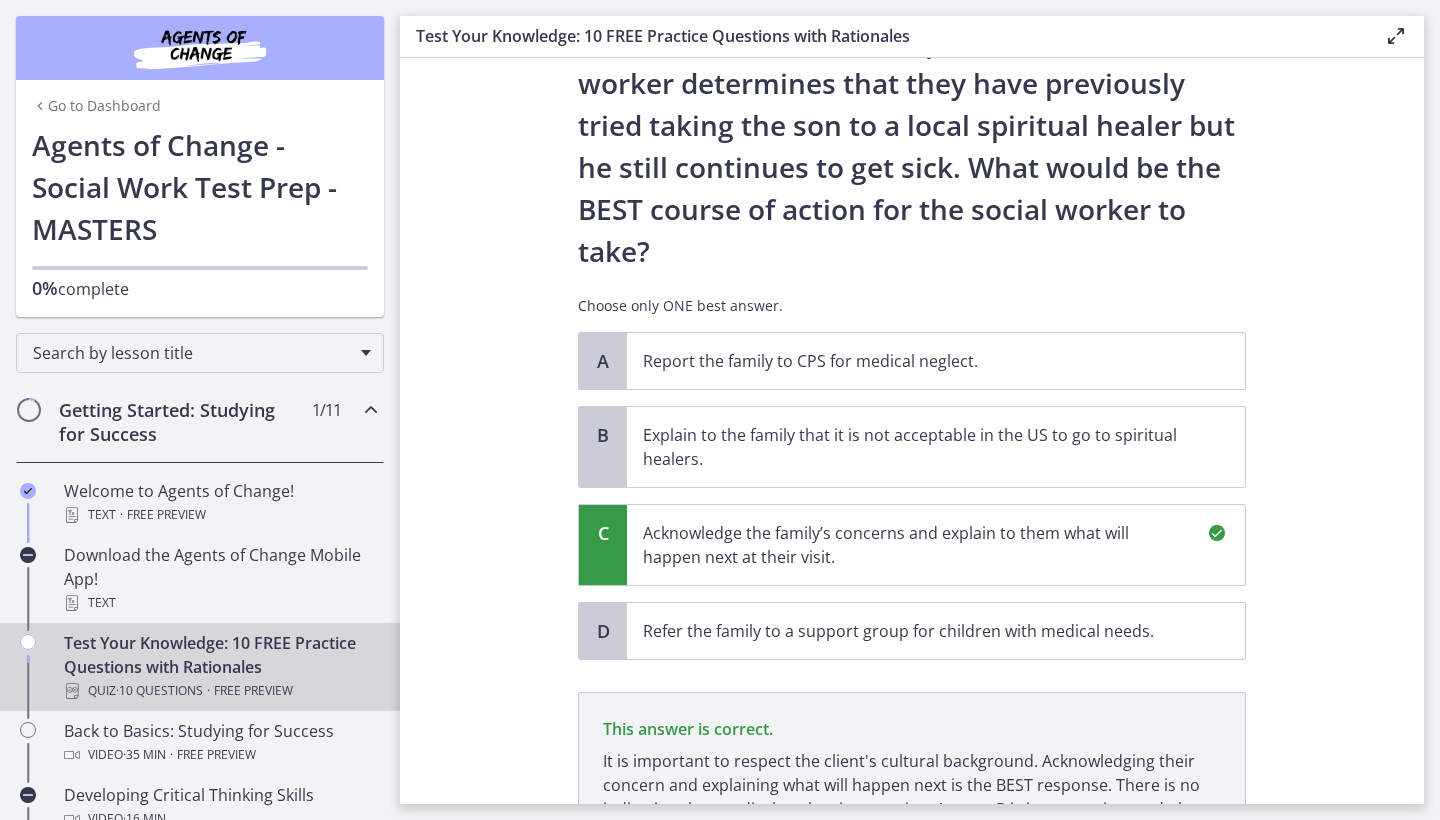 scroll, scrollTop: 546, scrollLeft: 0, axis: vertical 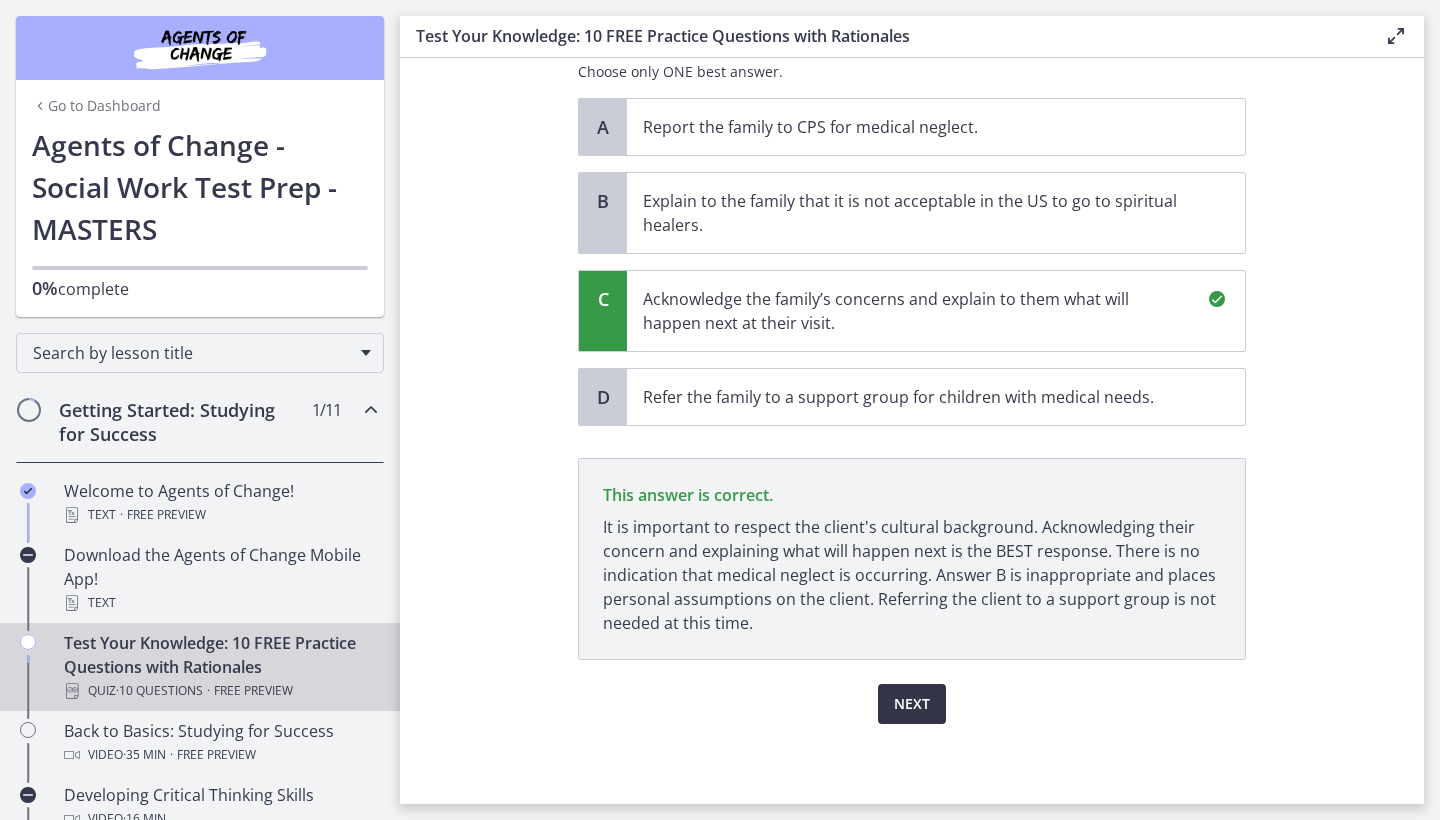 click on "Next" at bounding box center [912, 704] 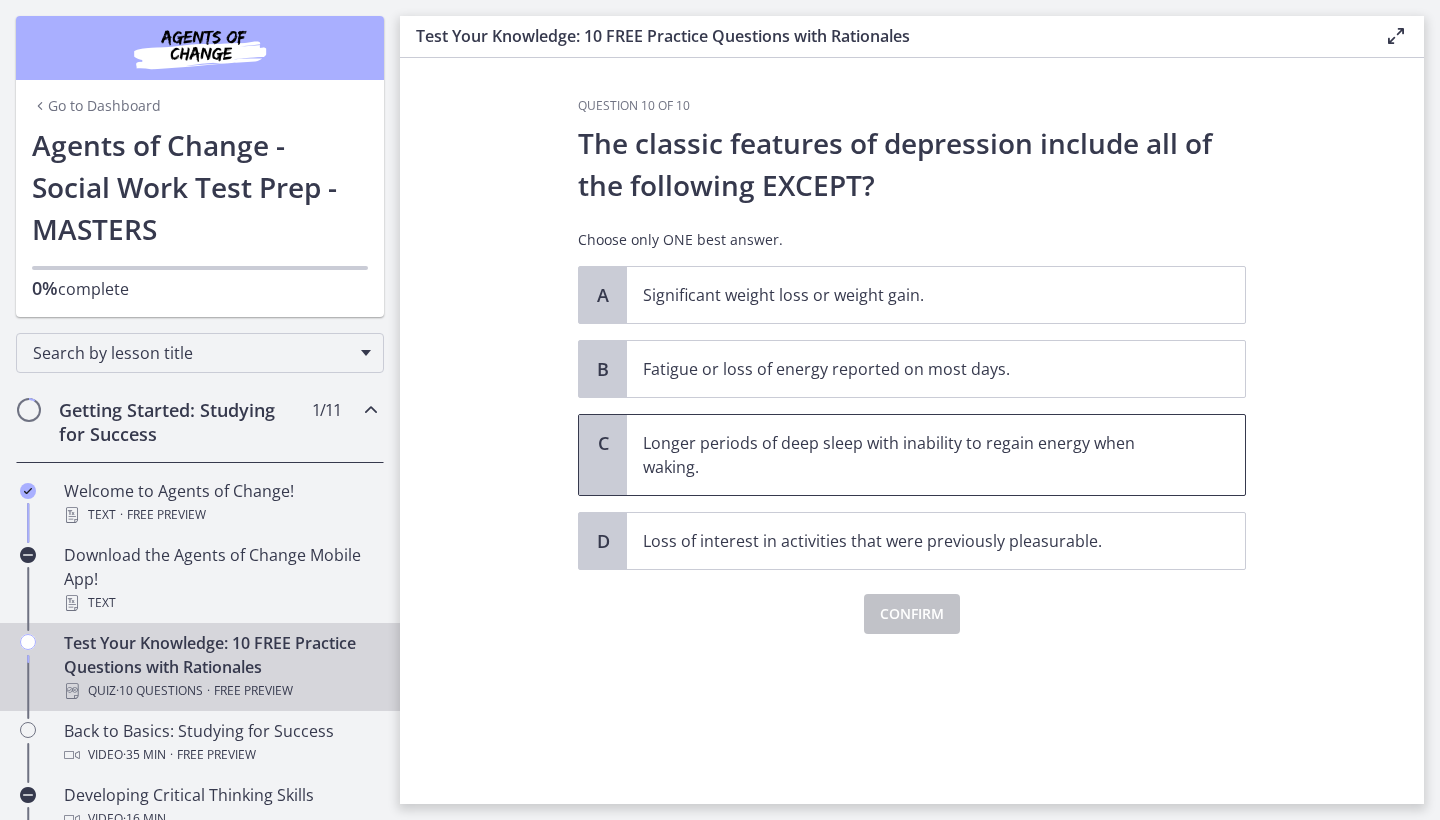 click on "Longer periods of deep sleep with inability to regain energy when waking." at bounding box center (916, 455) 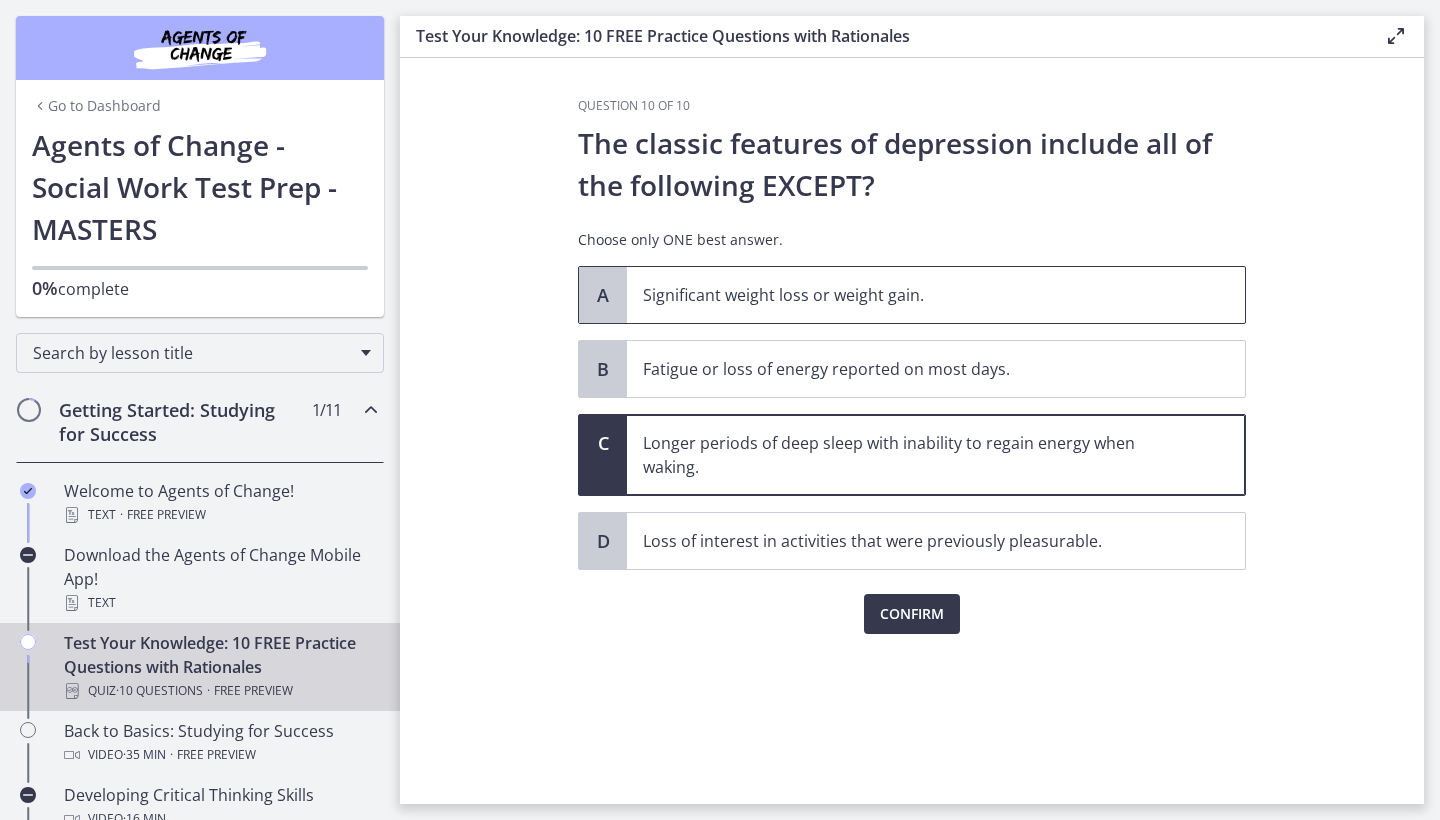 click on "Significant weight loss or weight gain." at bounding box center (916, 295) 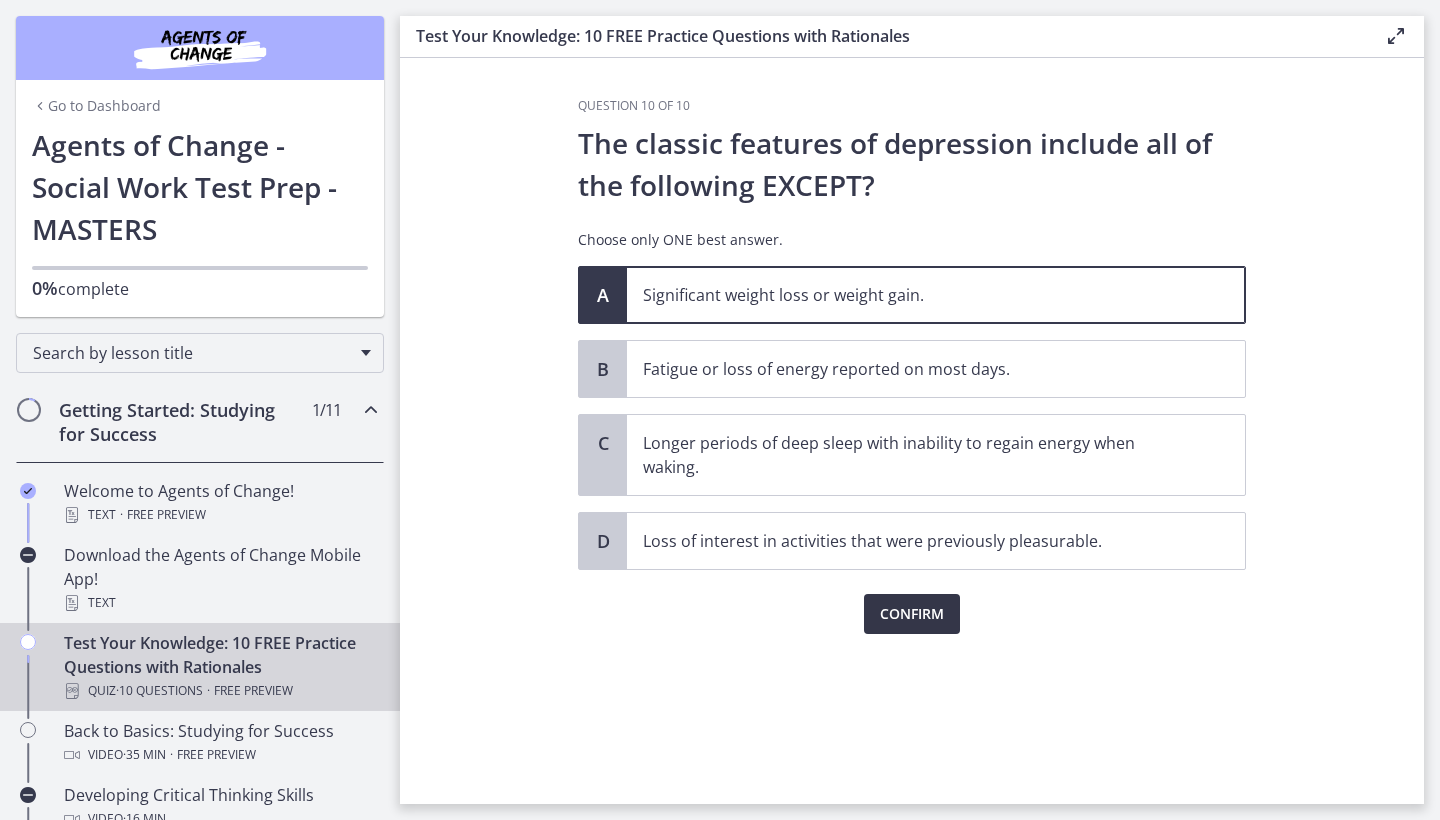click on "Confirm" at bounding box center (912, 614) 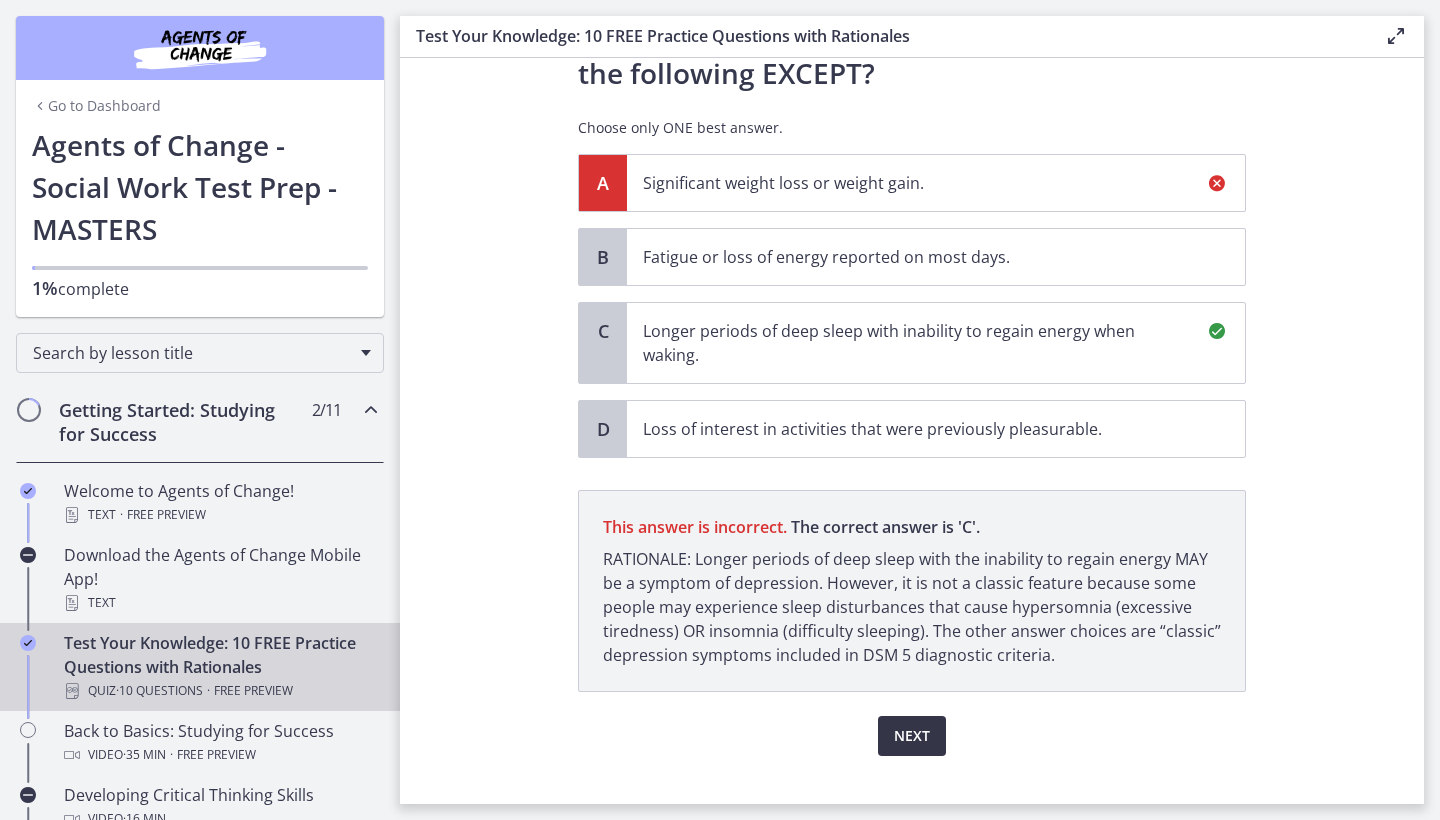 scroll, scrollTop: 144, scrollLeft: 0, axis: vertical 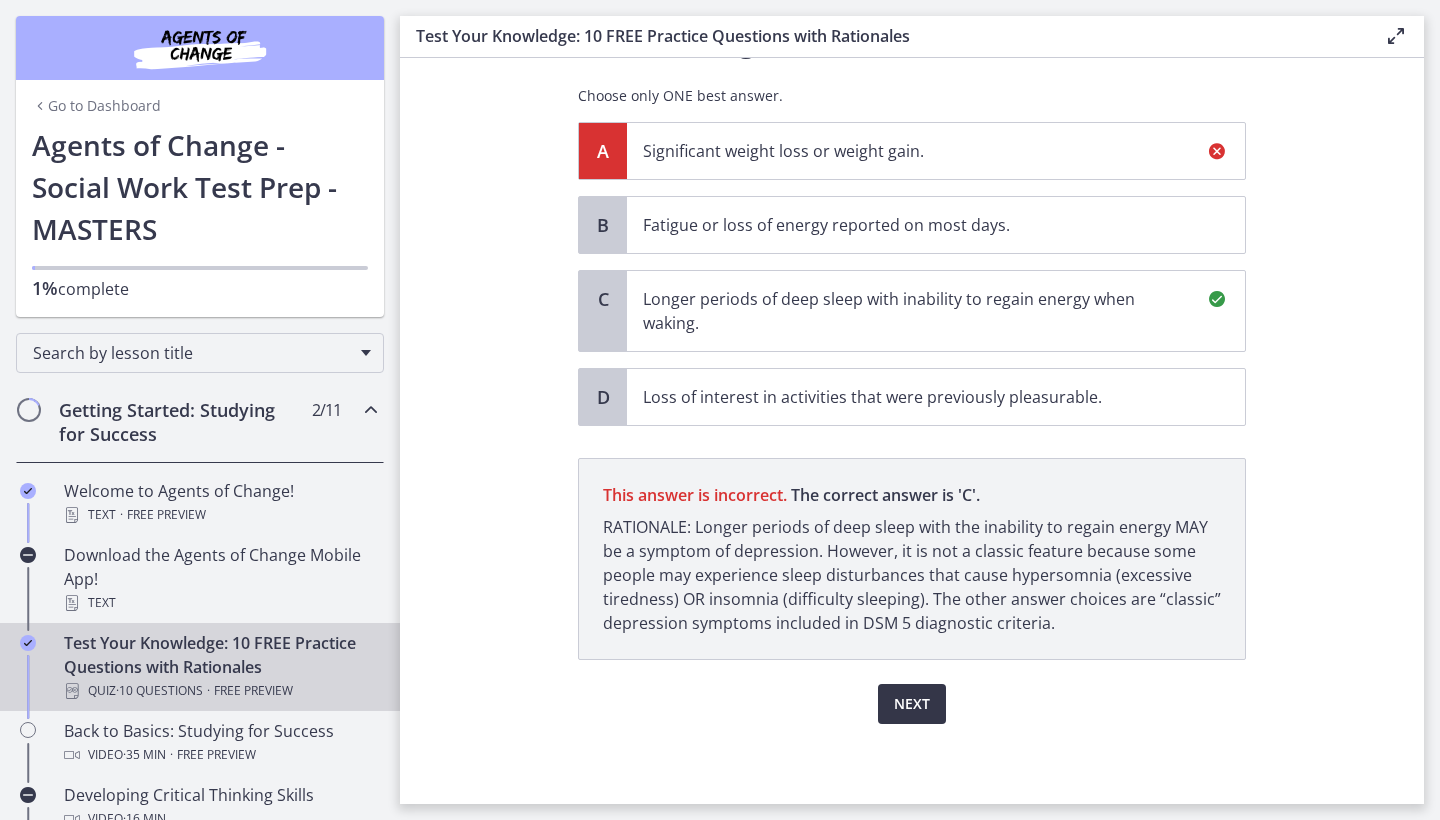 click on "Next" at bounding box center [912, 704] 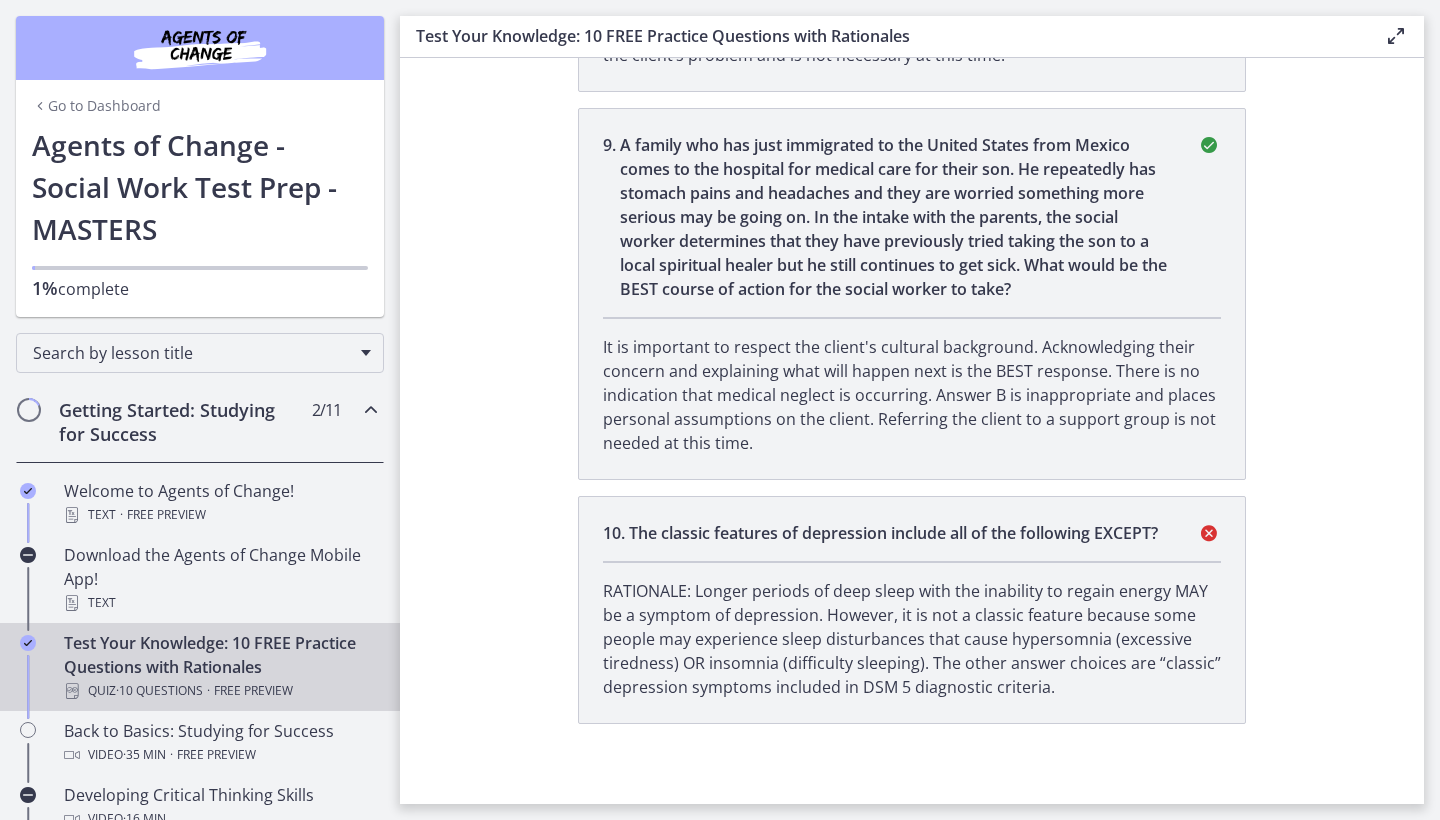 scroll, scrollTop: 2814, scrollLeft: 0, axis: vertical 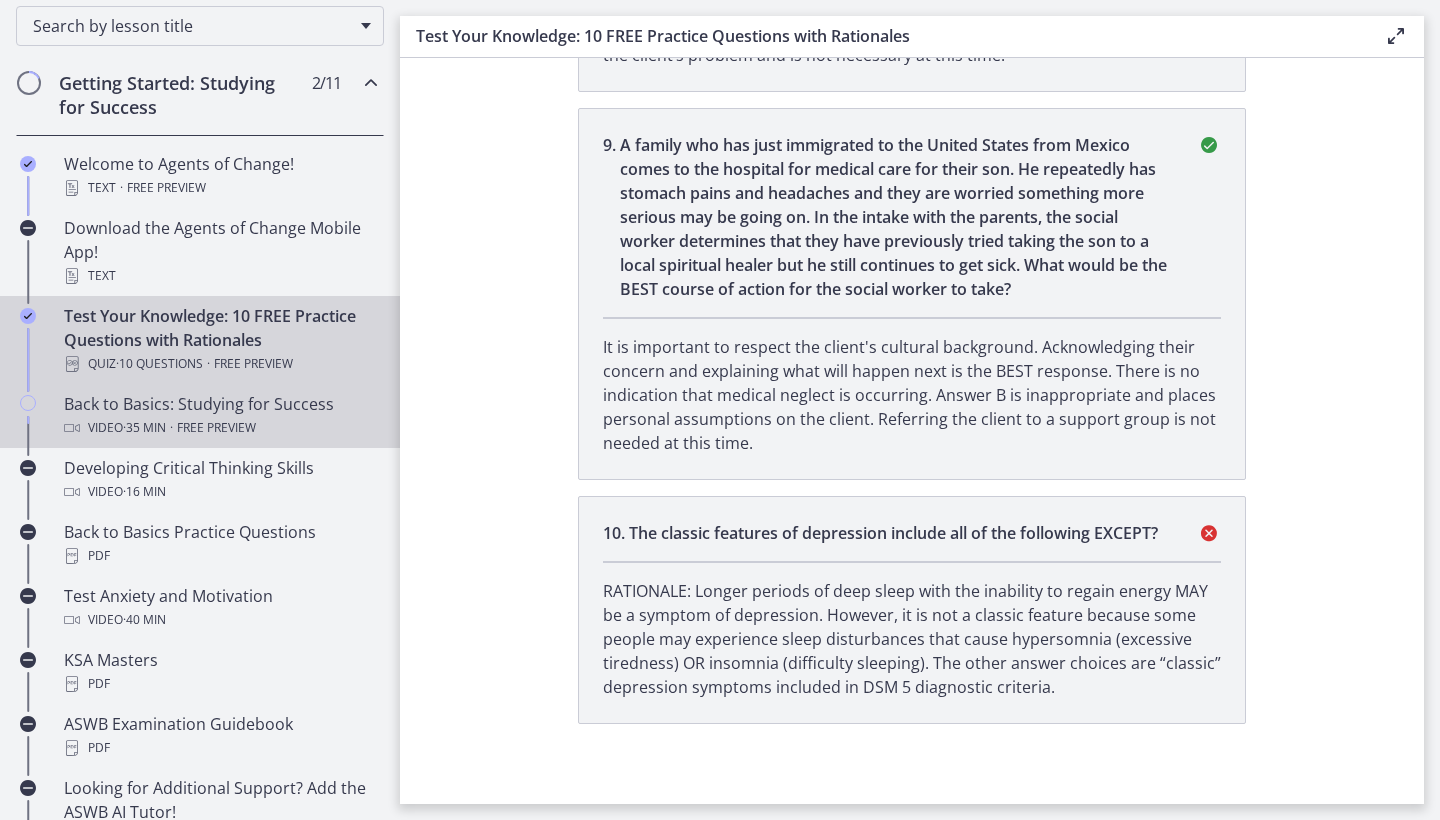 click on "Back to Basics: Studying for Success
Video
·  35 min
·
Free preview" at bounding box center (220, 416) 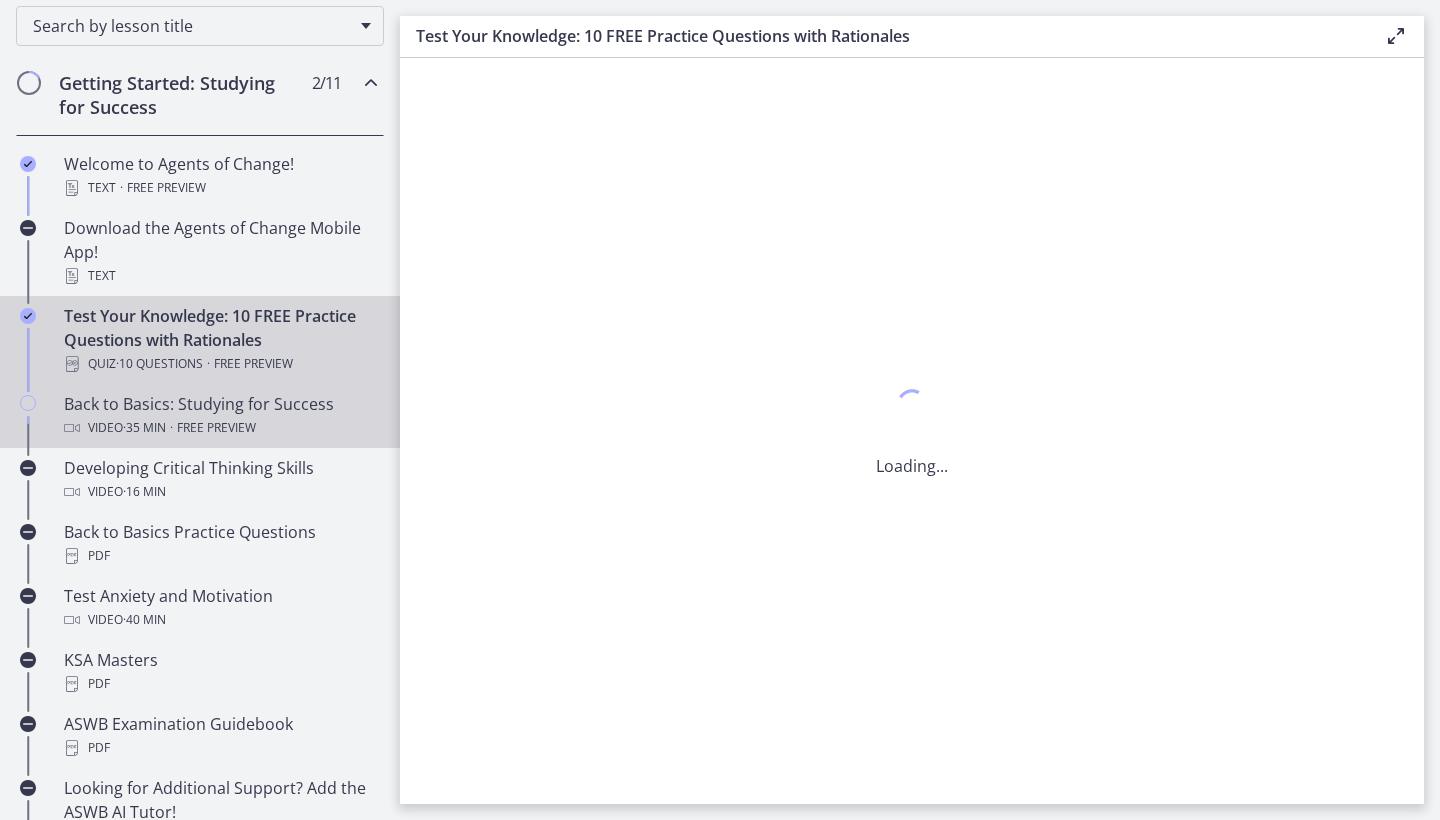 scroll, scrollTop: 0, scrollLeft: 0, axis: both 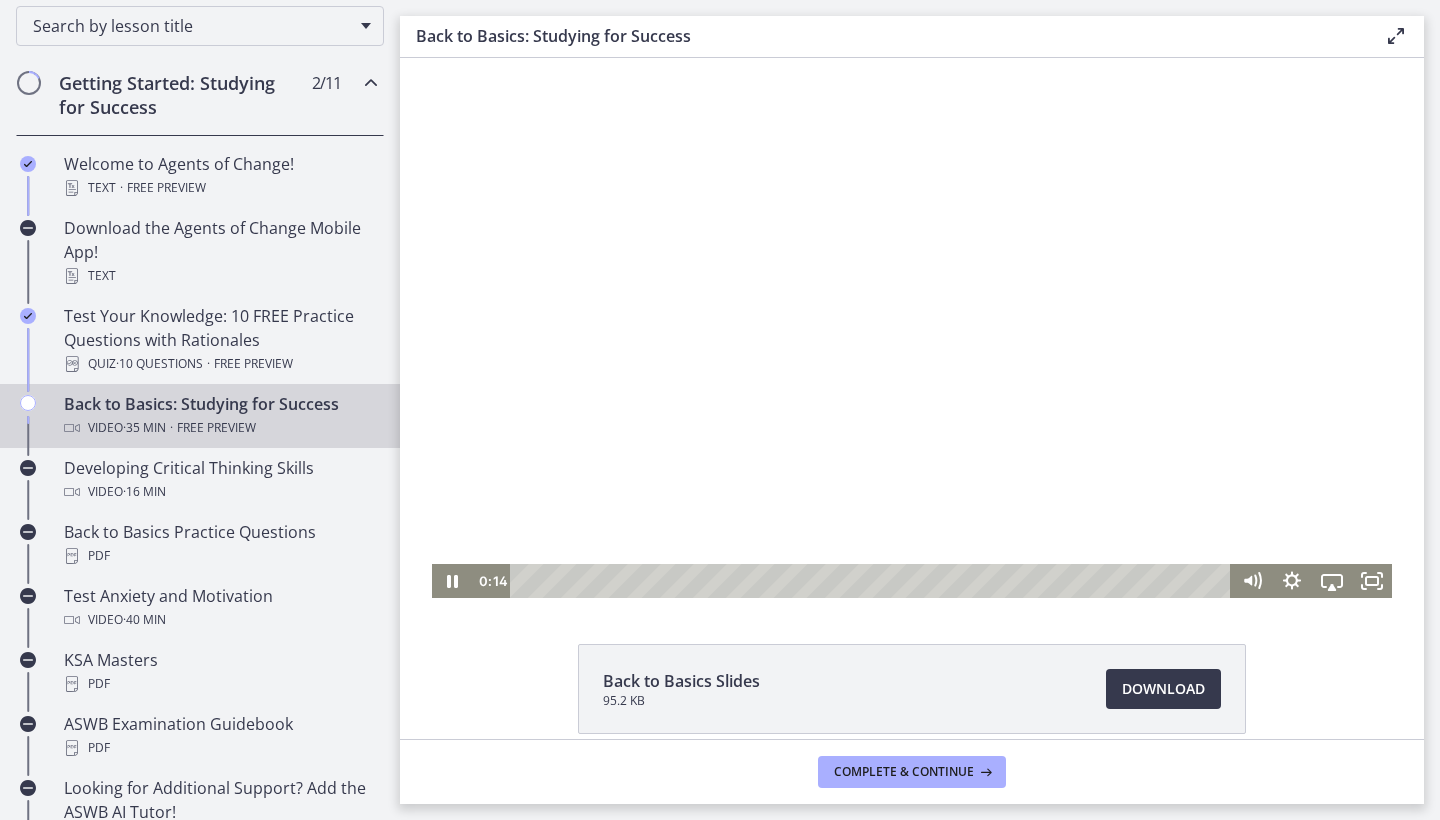 click at bounding box center [912, 328] 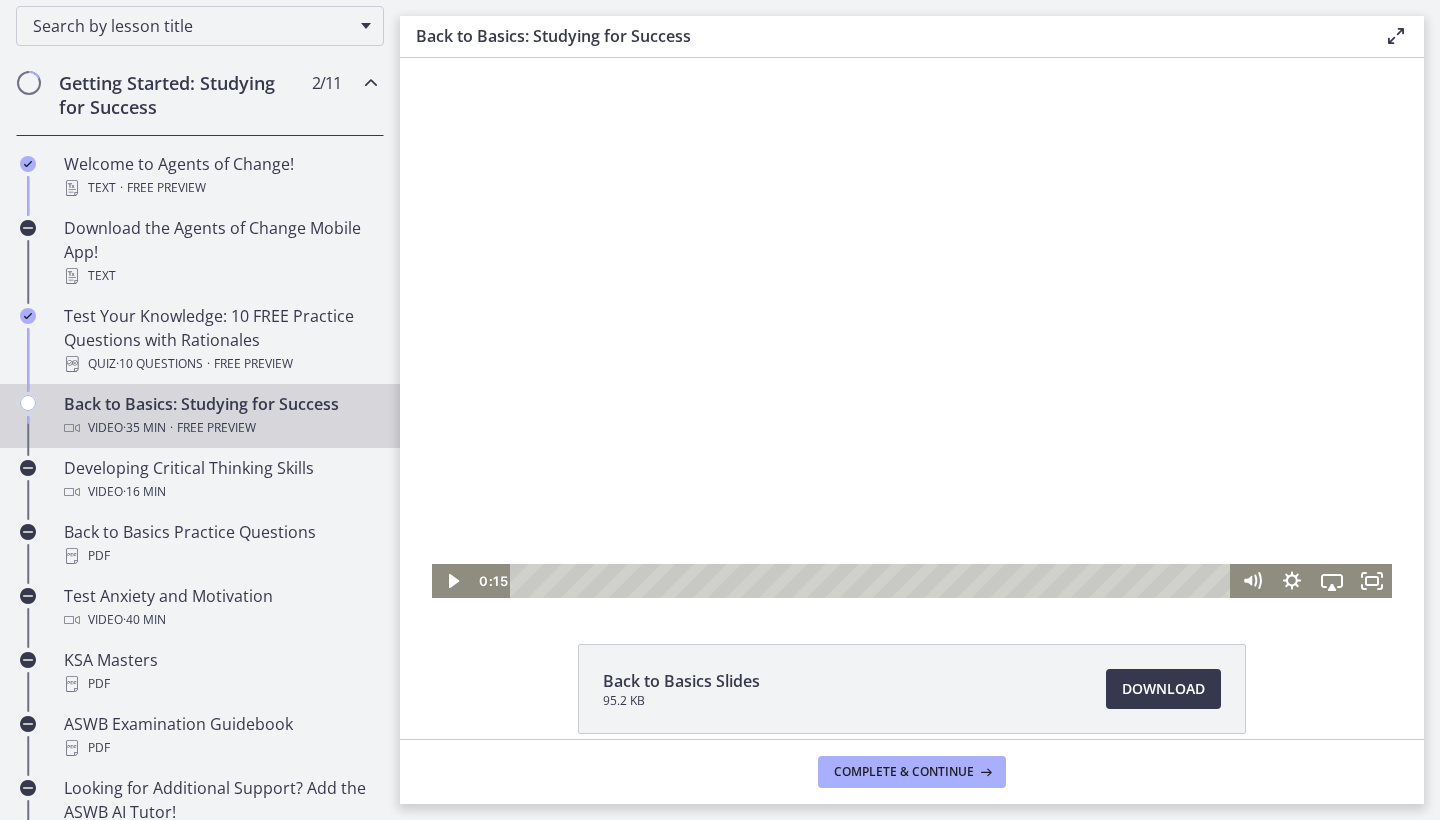 click at bounding box center [912, 328] 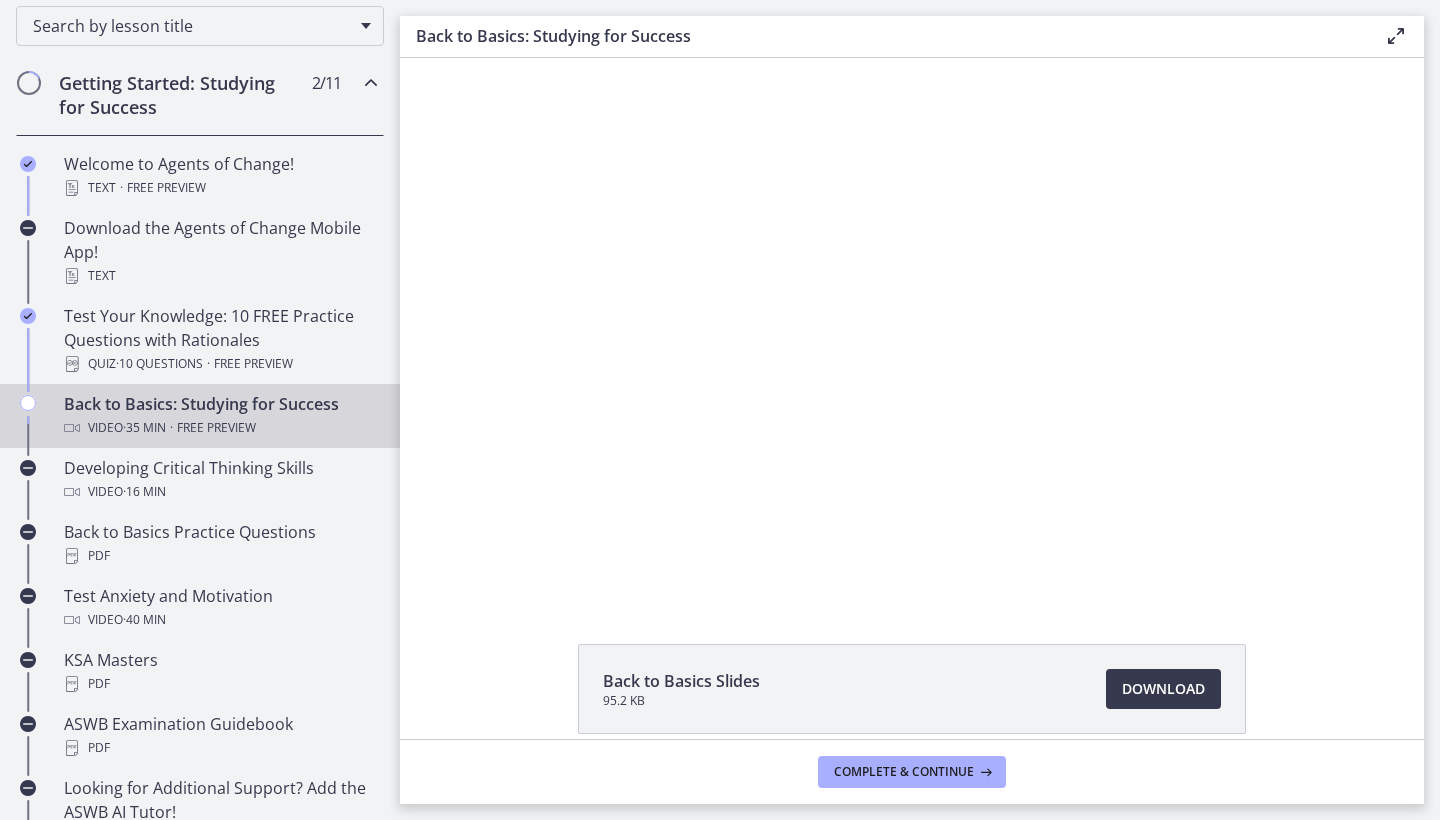 scroll, scrollTop: 0, scrollLeft: 0, axis: both 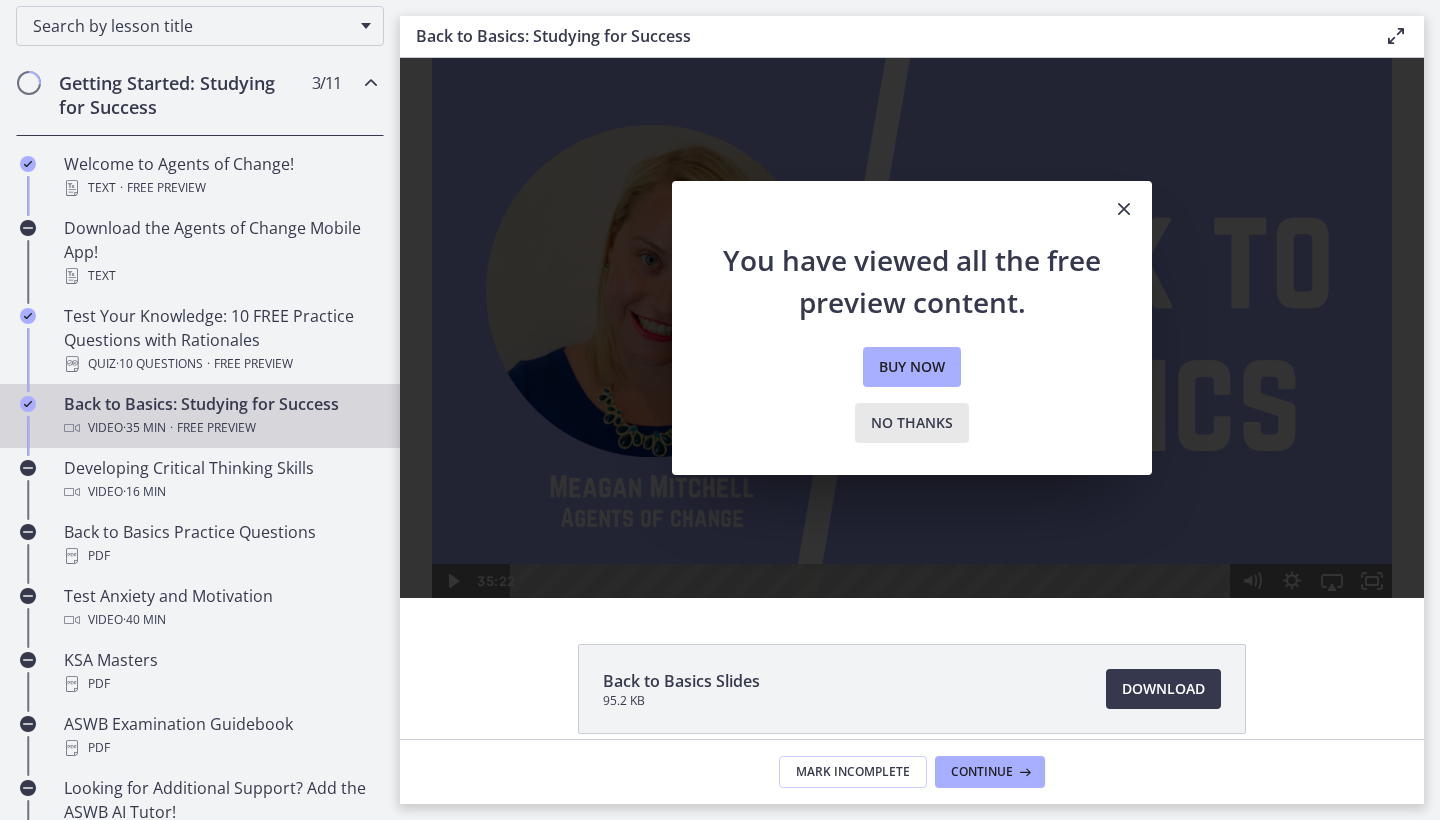click on "No thanks" at bounding box center (912, 423) 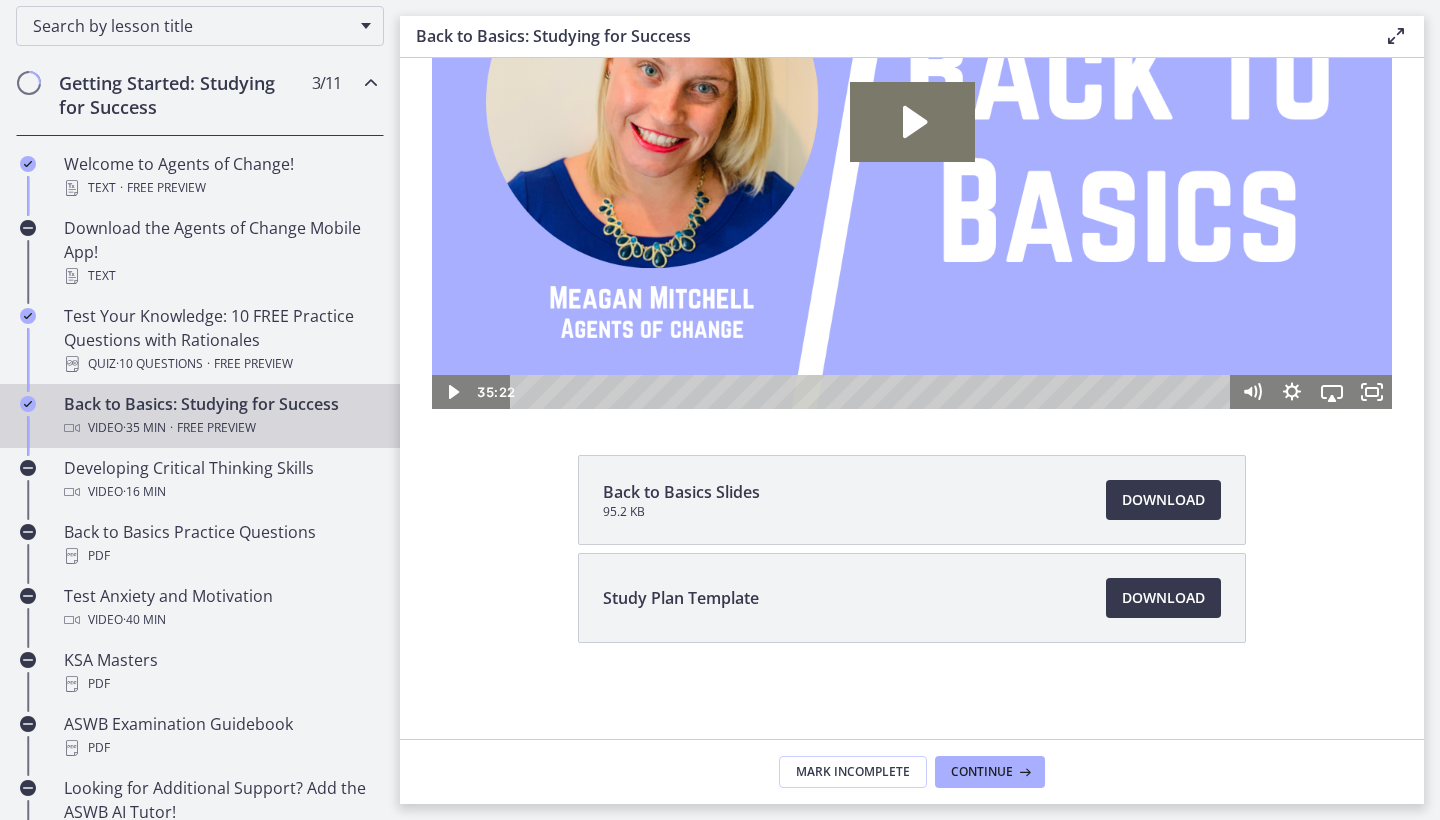 scroll, scrollTop: 189, scrollLeft: 0, axis: vertical 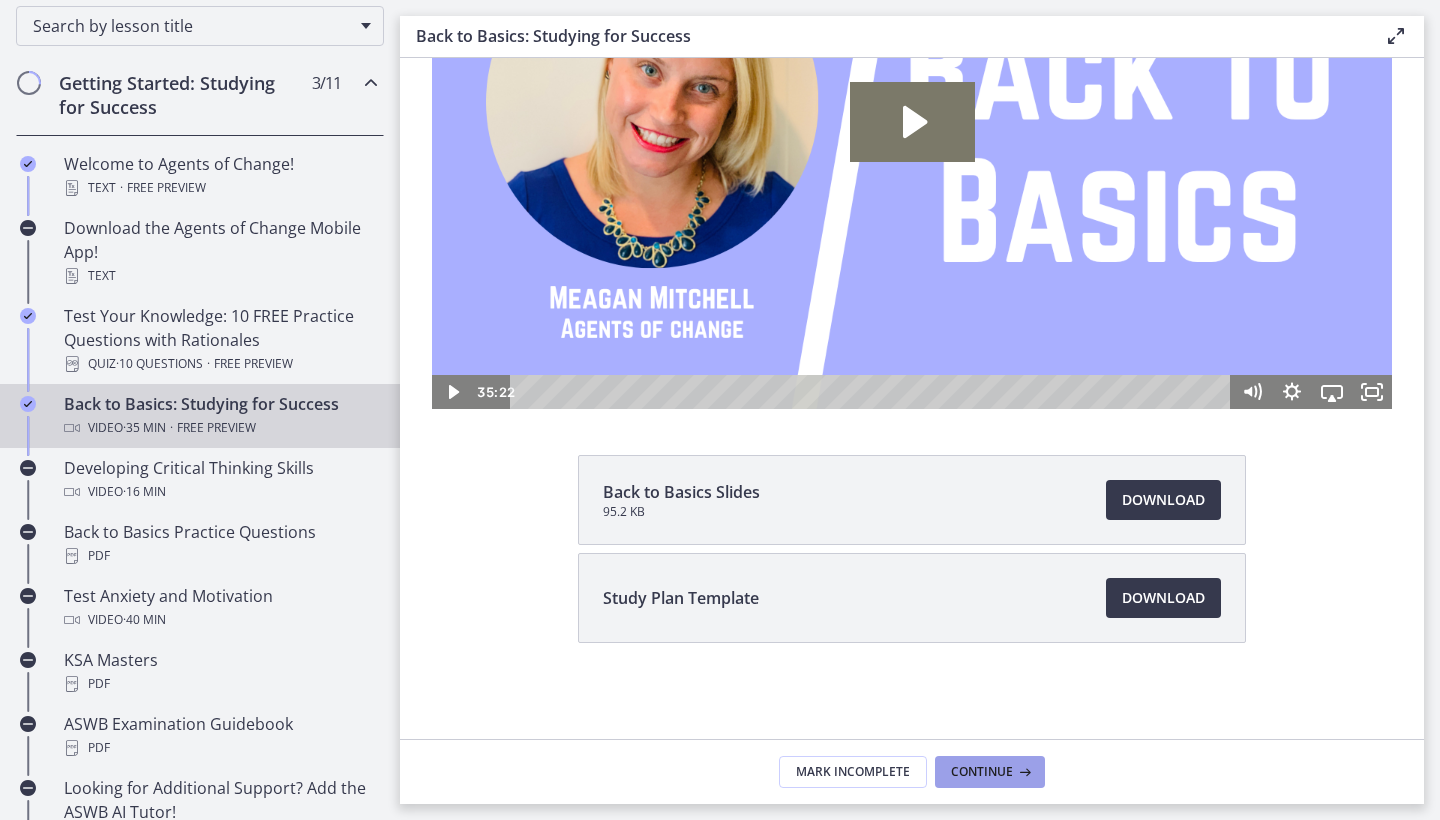 click on "Continue" at bounding box center [982, 772] 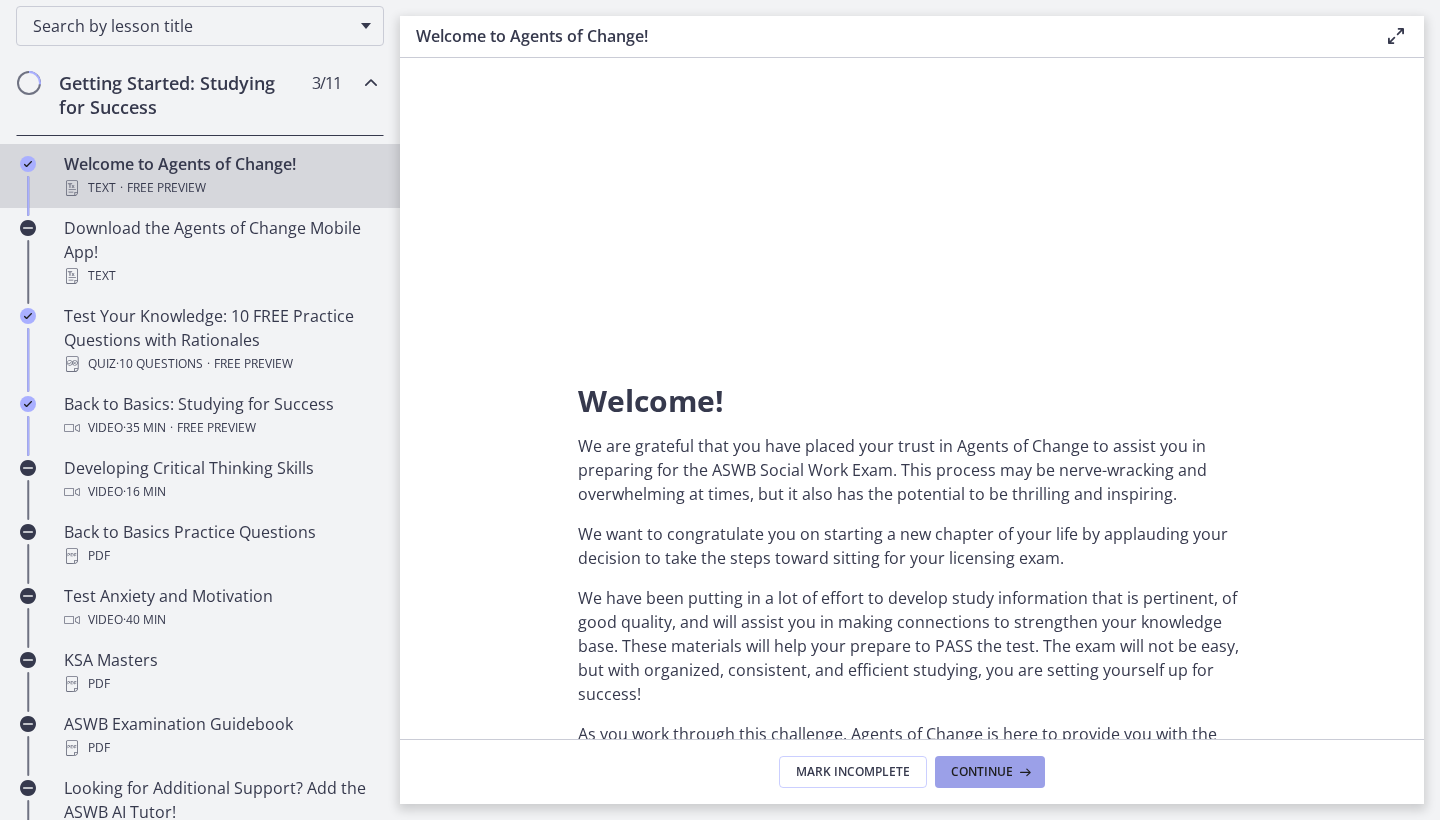 scroll, scrollTop: 0, scrollLeft: 0, axis: both 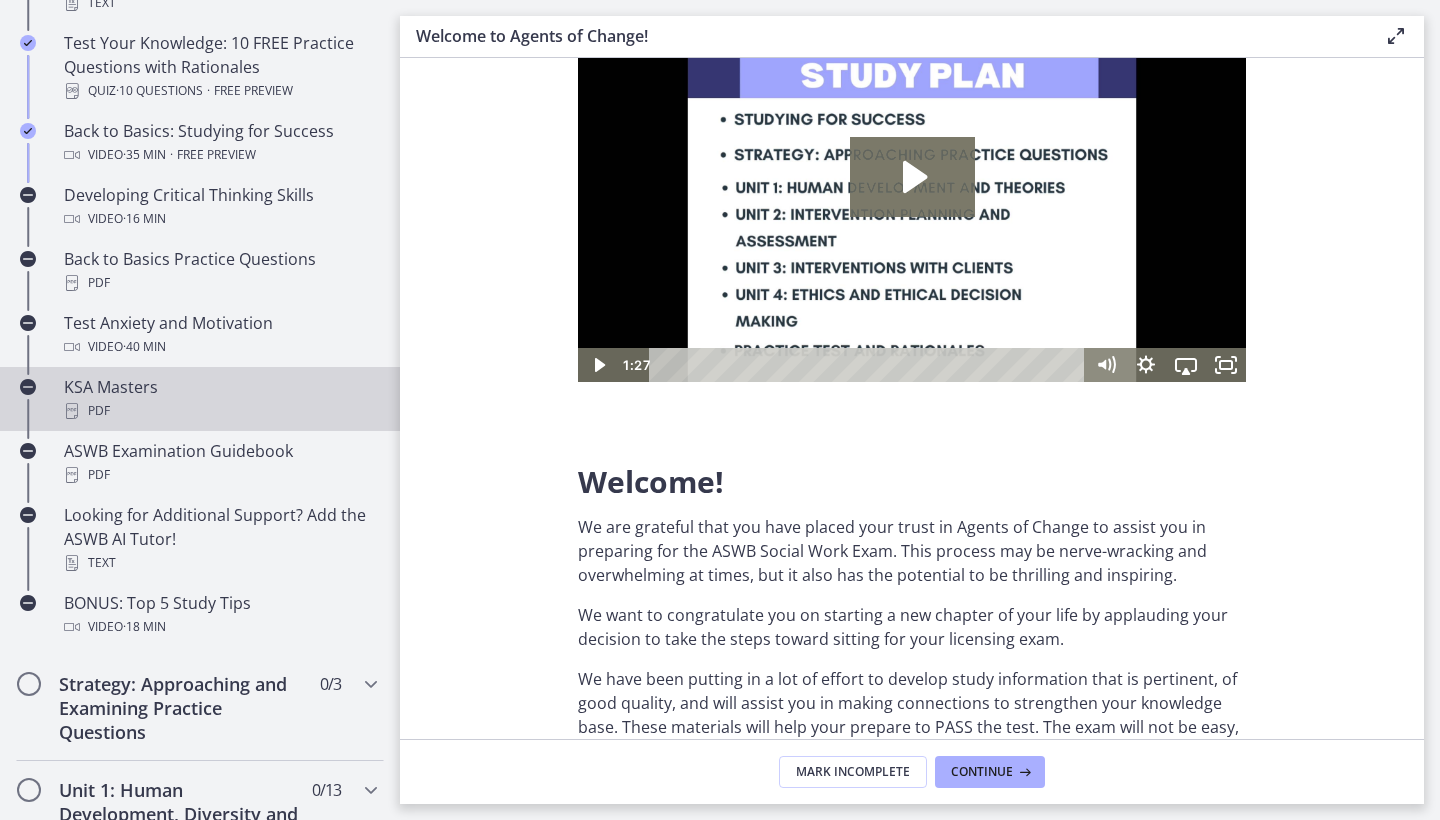 click on "KSA Masters
PDF" at bounding box center (220, 399) 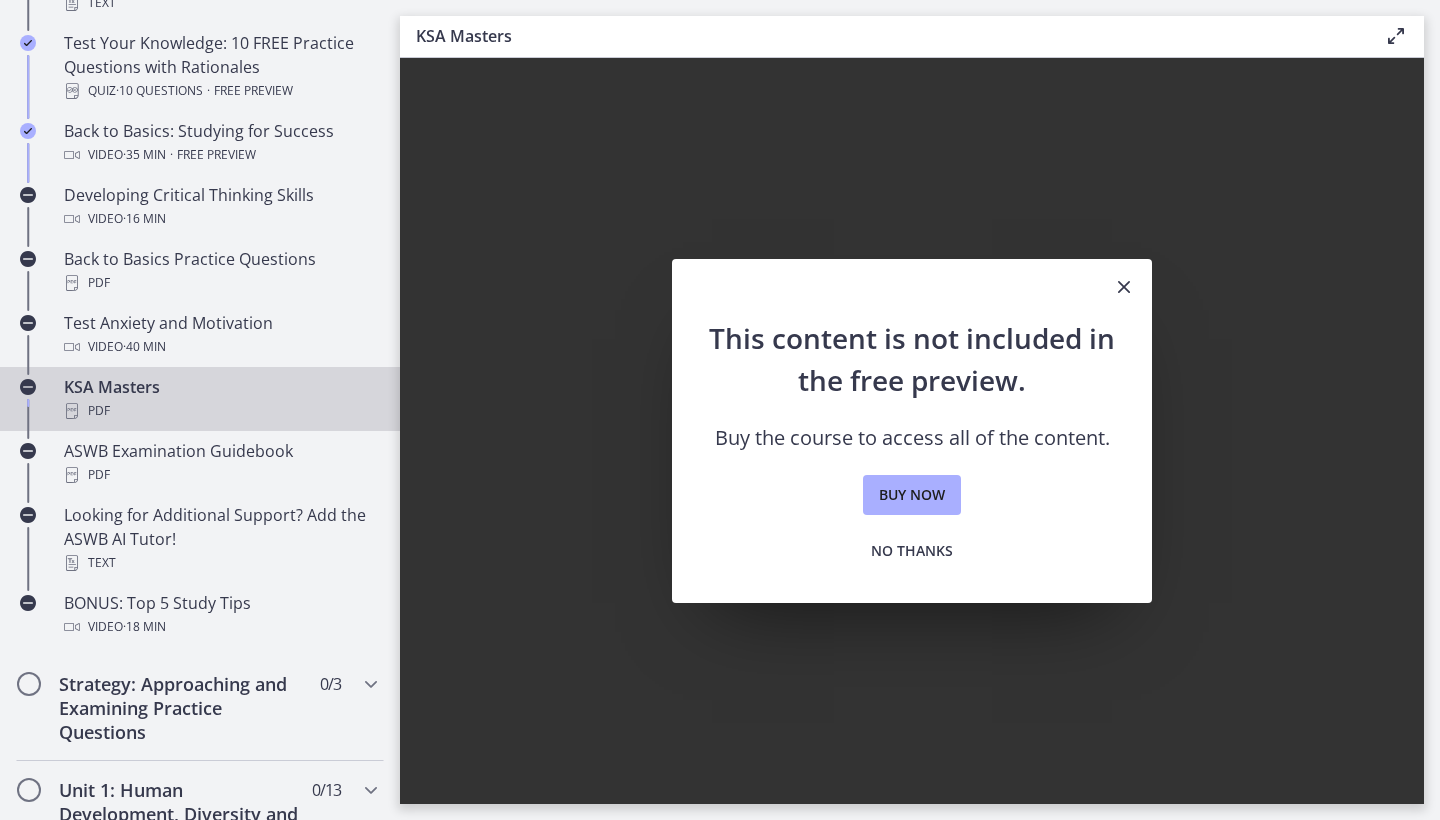 scroll, scrollTop: 0, scrollLeft: 0, axis: both 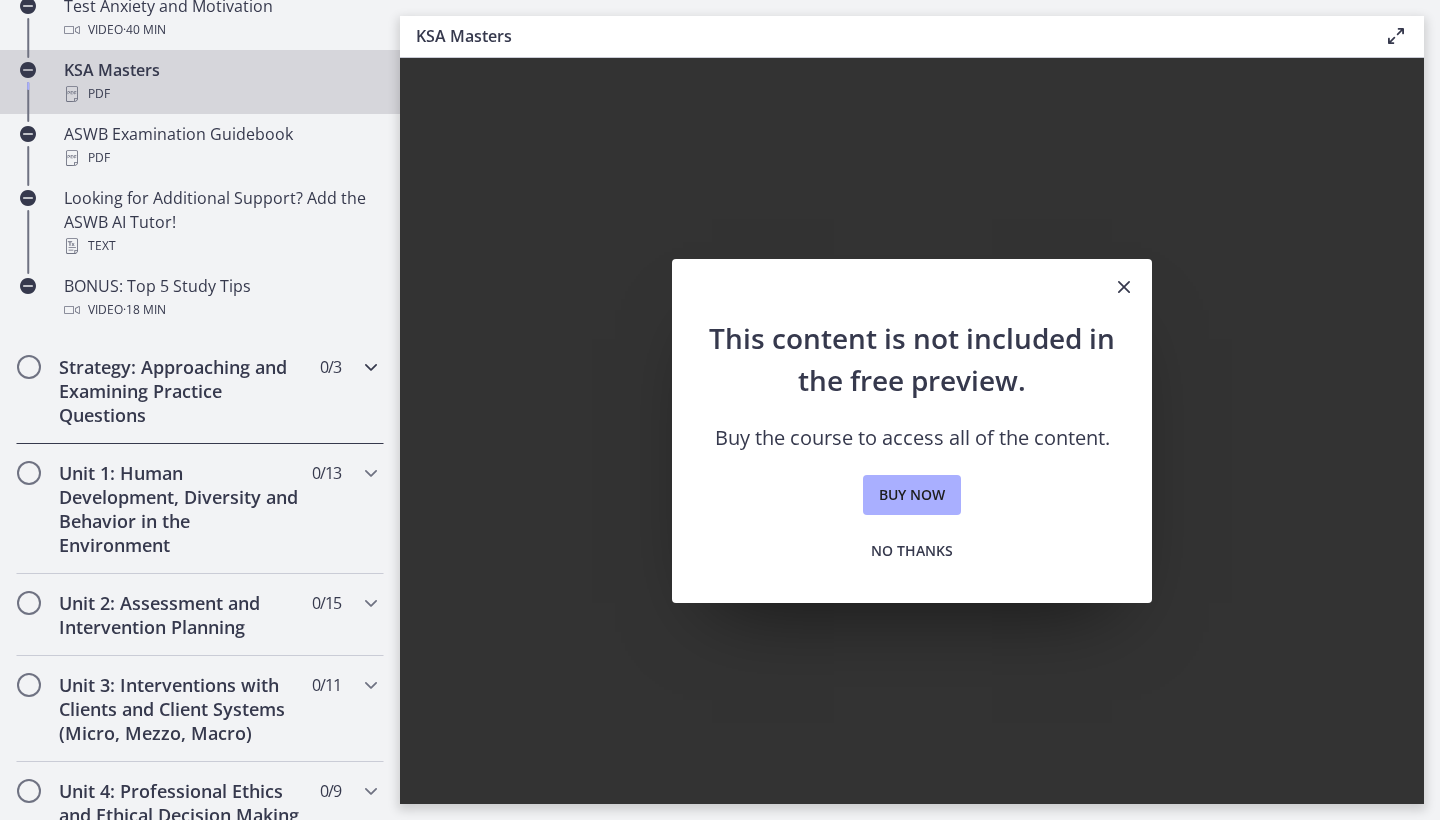 click at bounding box center (29, 367) 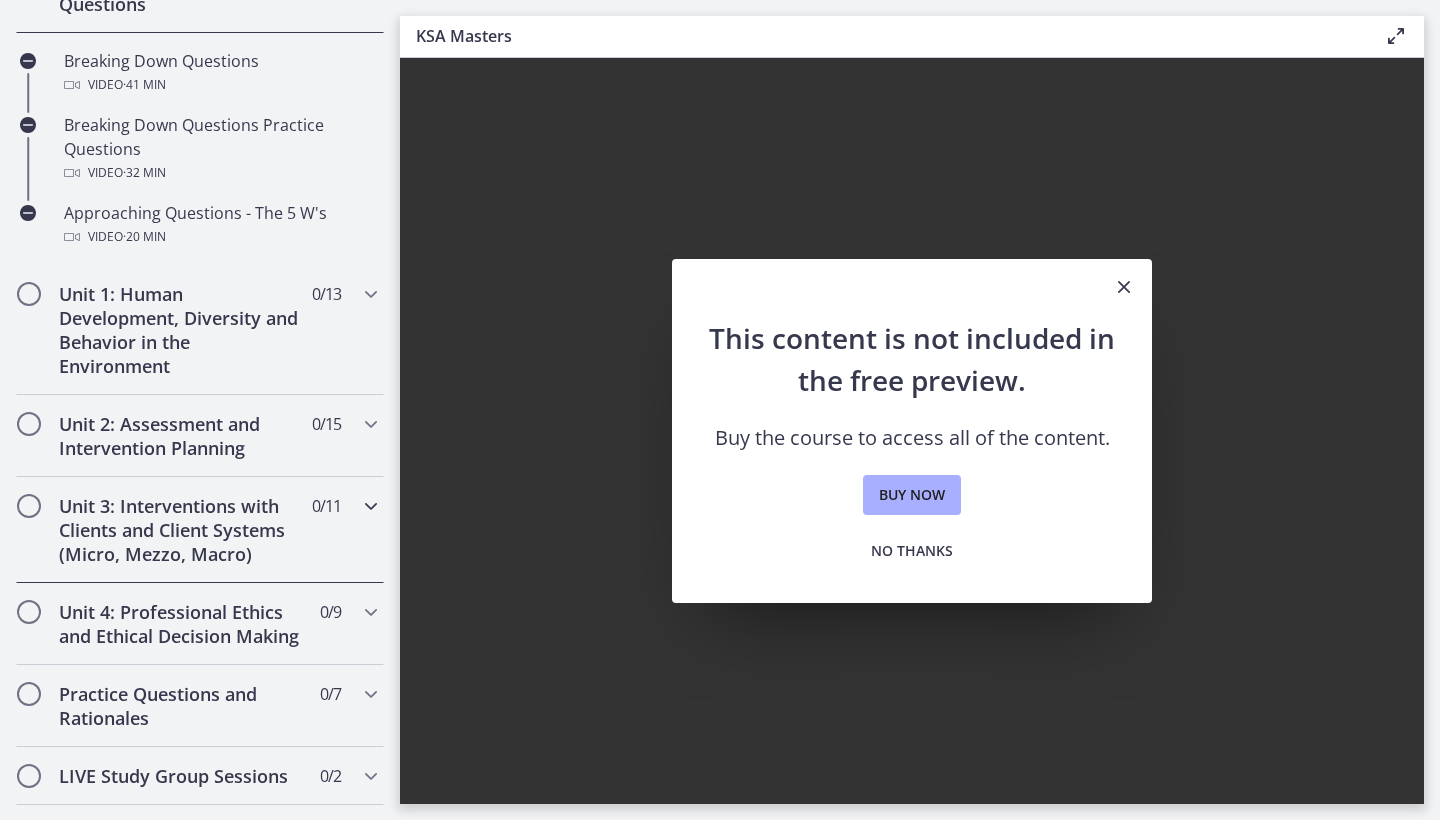 scroll, scrollTop: 530, scrollLeft: 0, axis: vertical 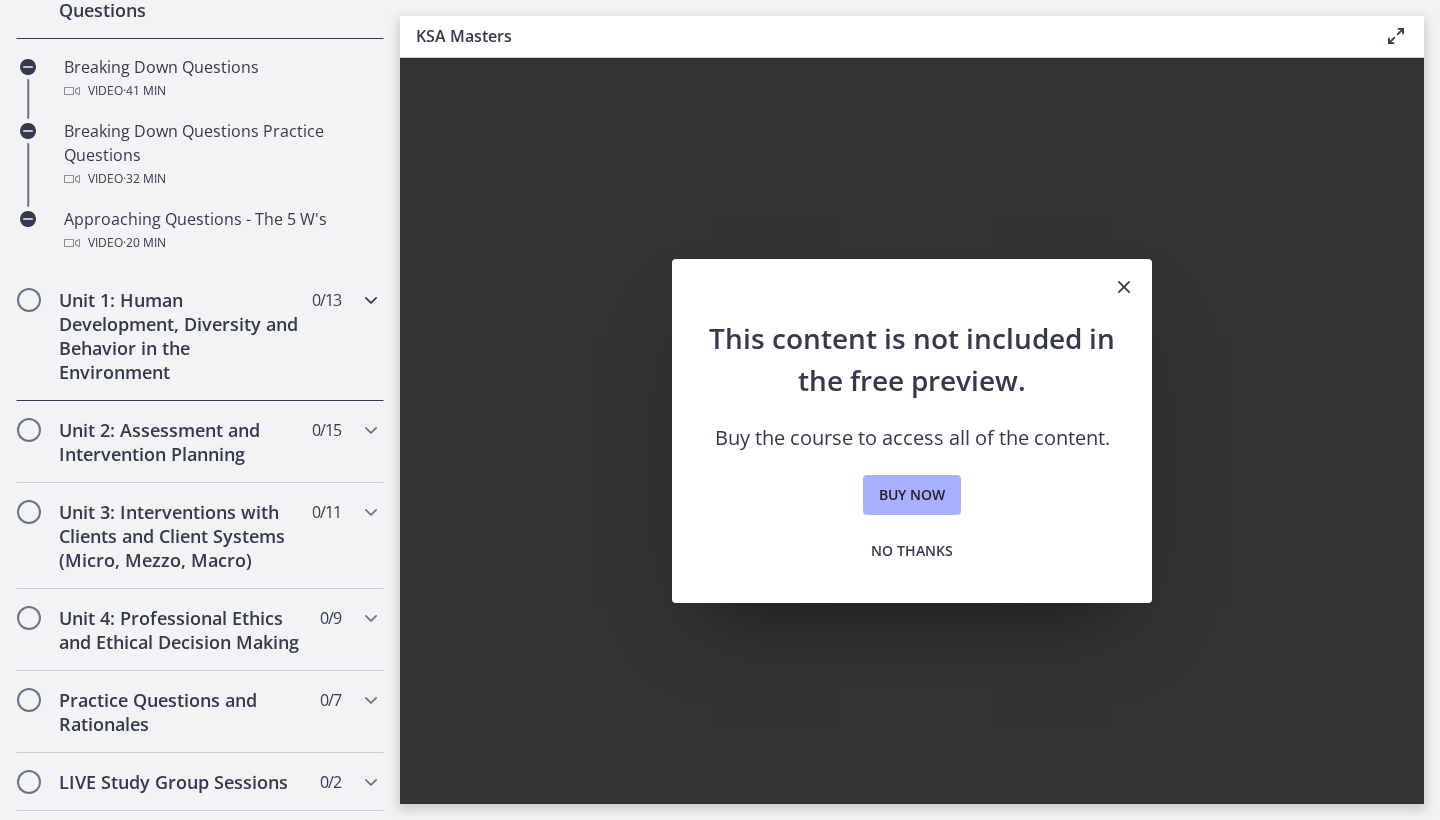 click on "Unit 1: Human Development, Diversity and Behavior in the Environment" at bounding box center (181, 336) 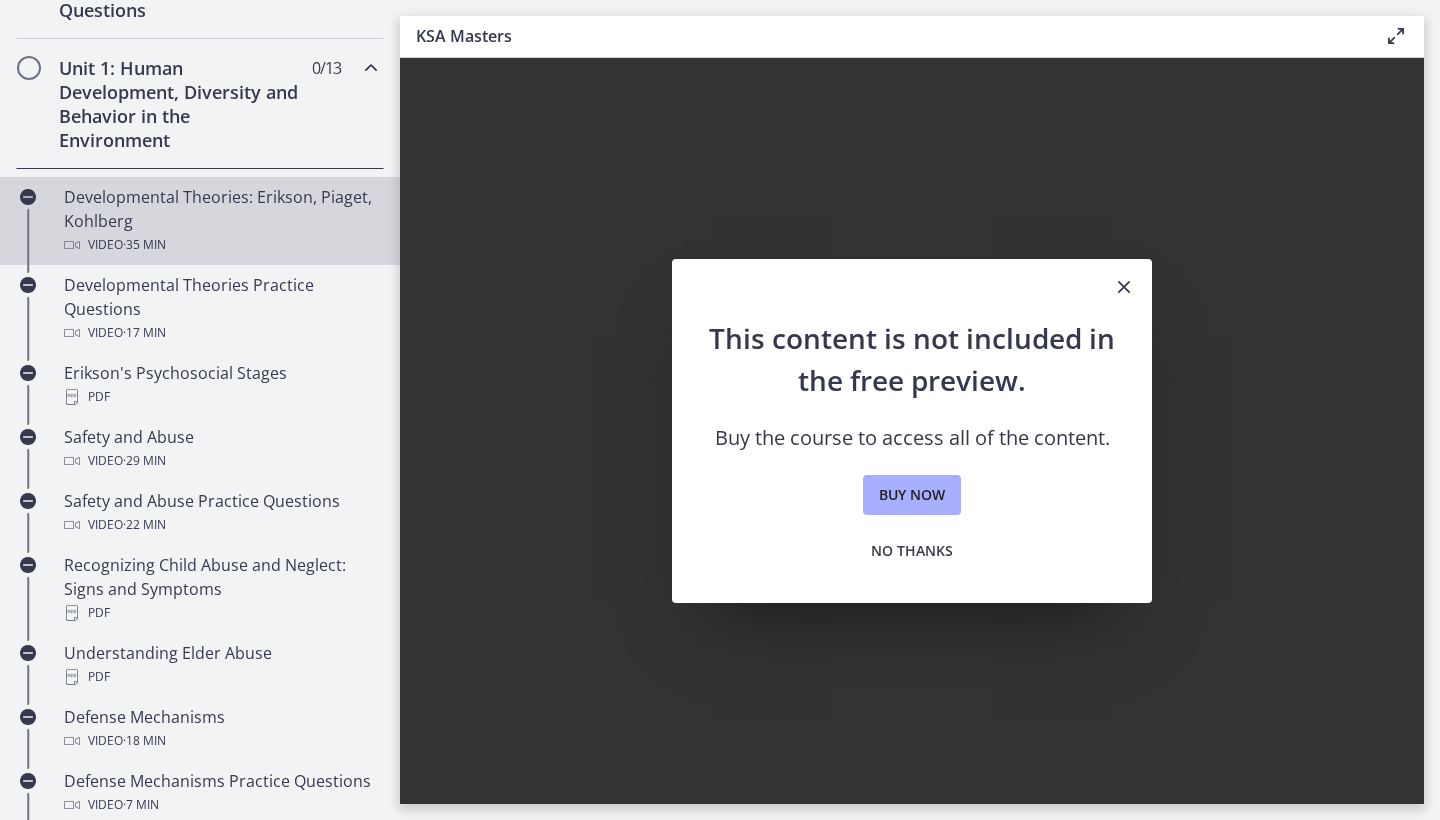 click on "Developmental Theories: Erikson, Piaget, Kohlberg
Video
·  35 min" at bounding box center [220, 221] 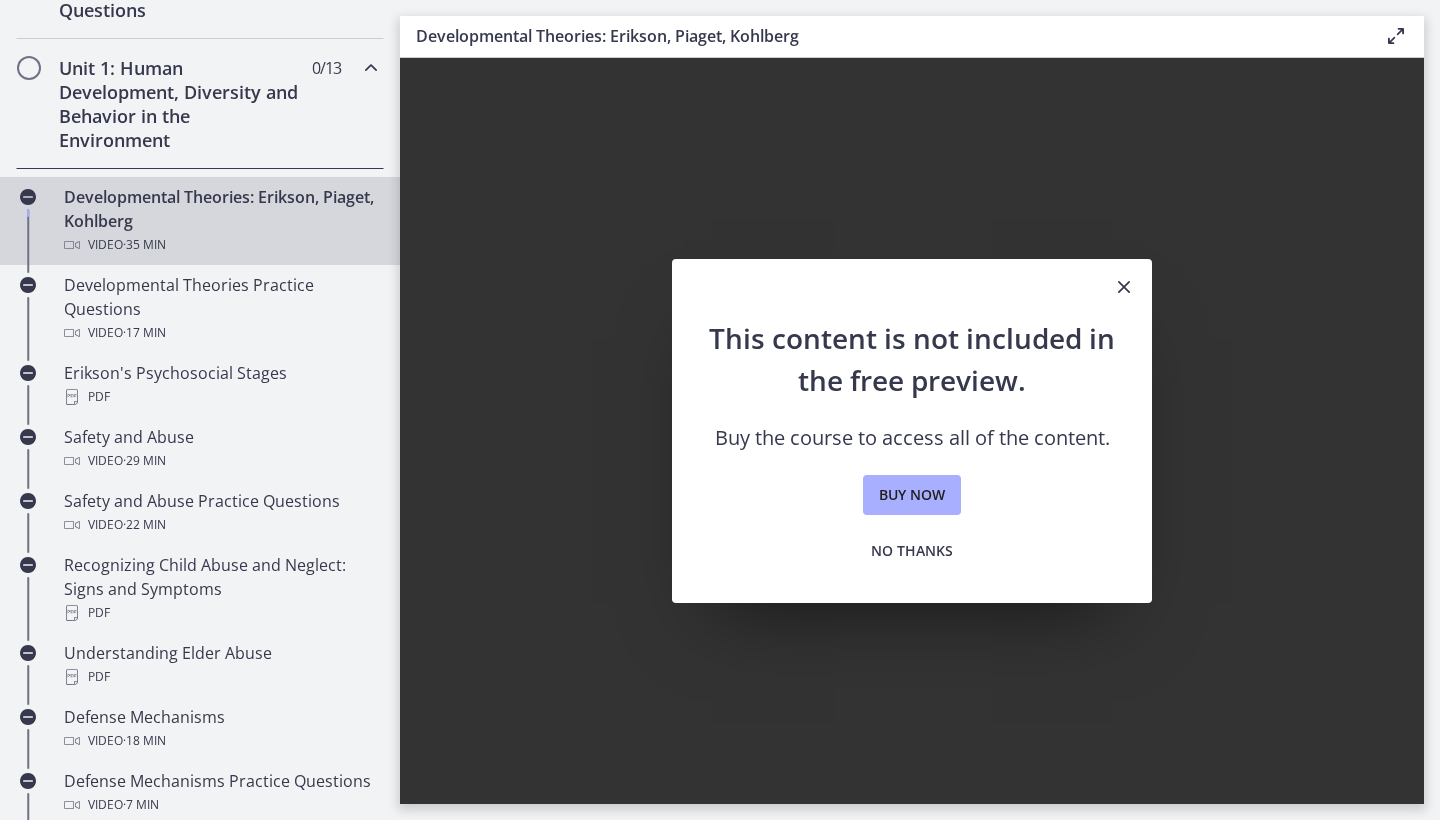 click on "Developmental Theories: Erikson, Piaget, Kohlberg
Video
·  35 min" at bounding box center [220, 221] 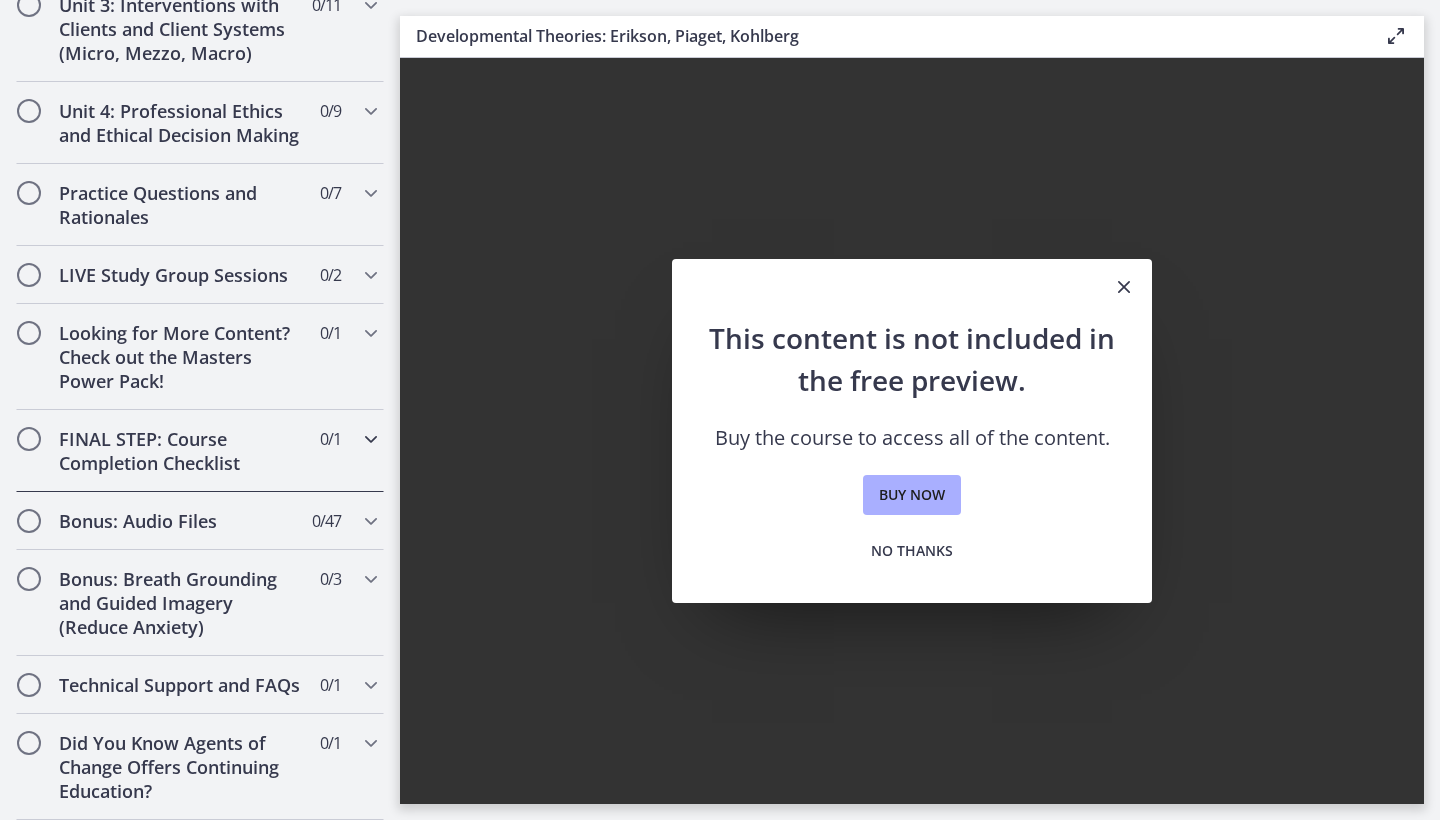 scroll, scrollTop: 1749, scrollLeft: 0, axis: vertical 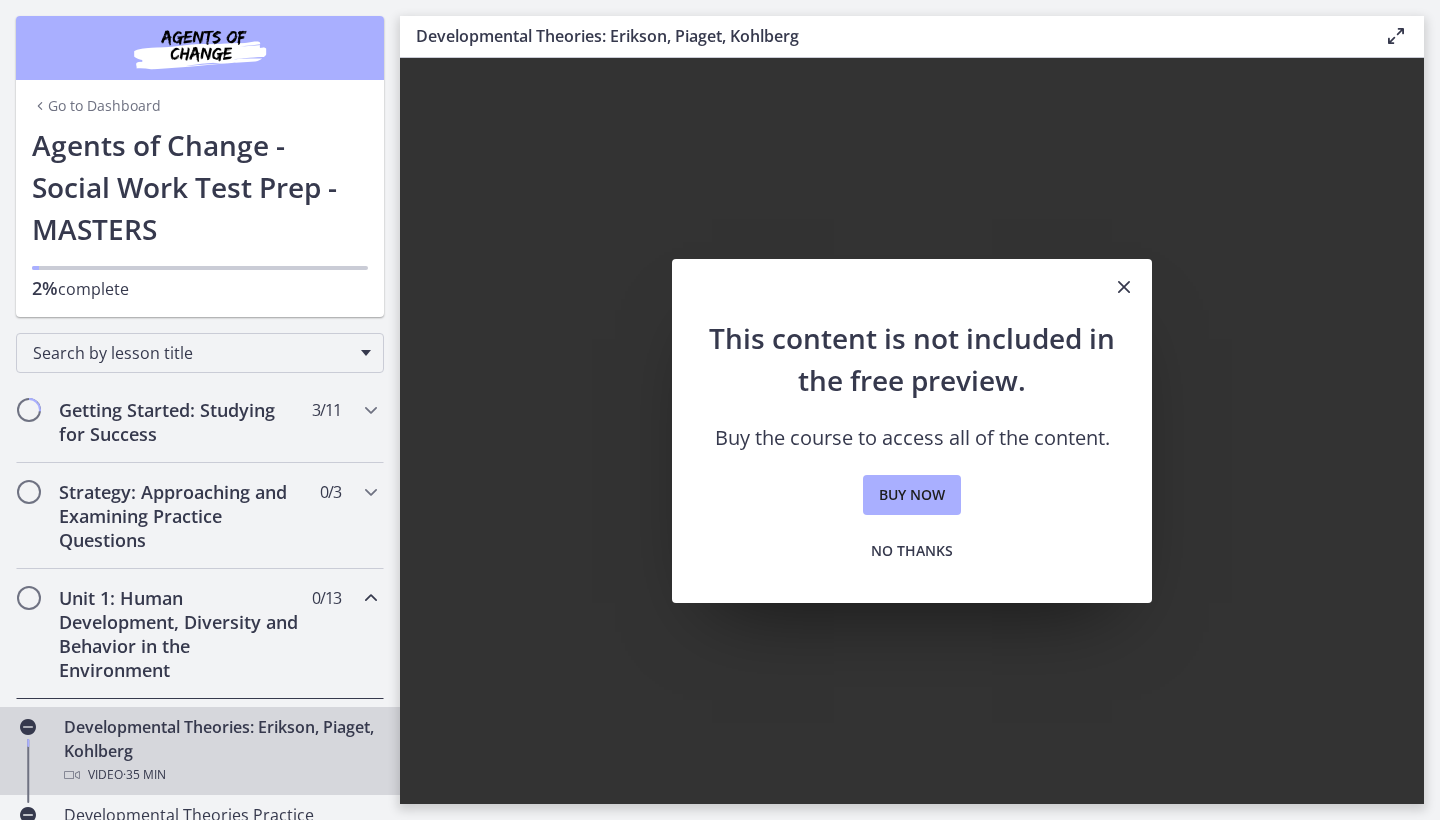 click on "Developmental Theories: Erikson, Piaget, Kohlberg" at bounding box center (884, 36) 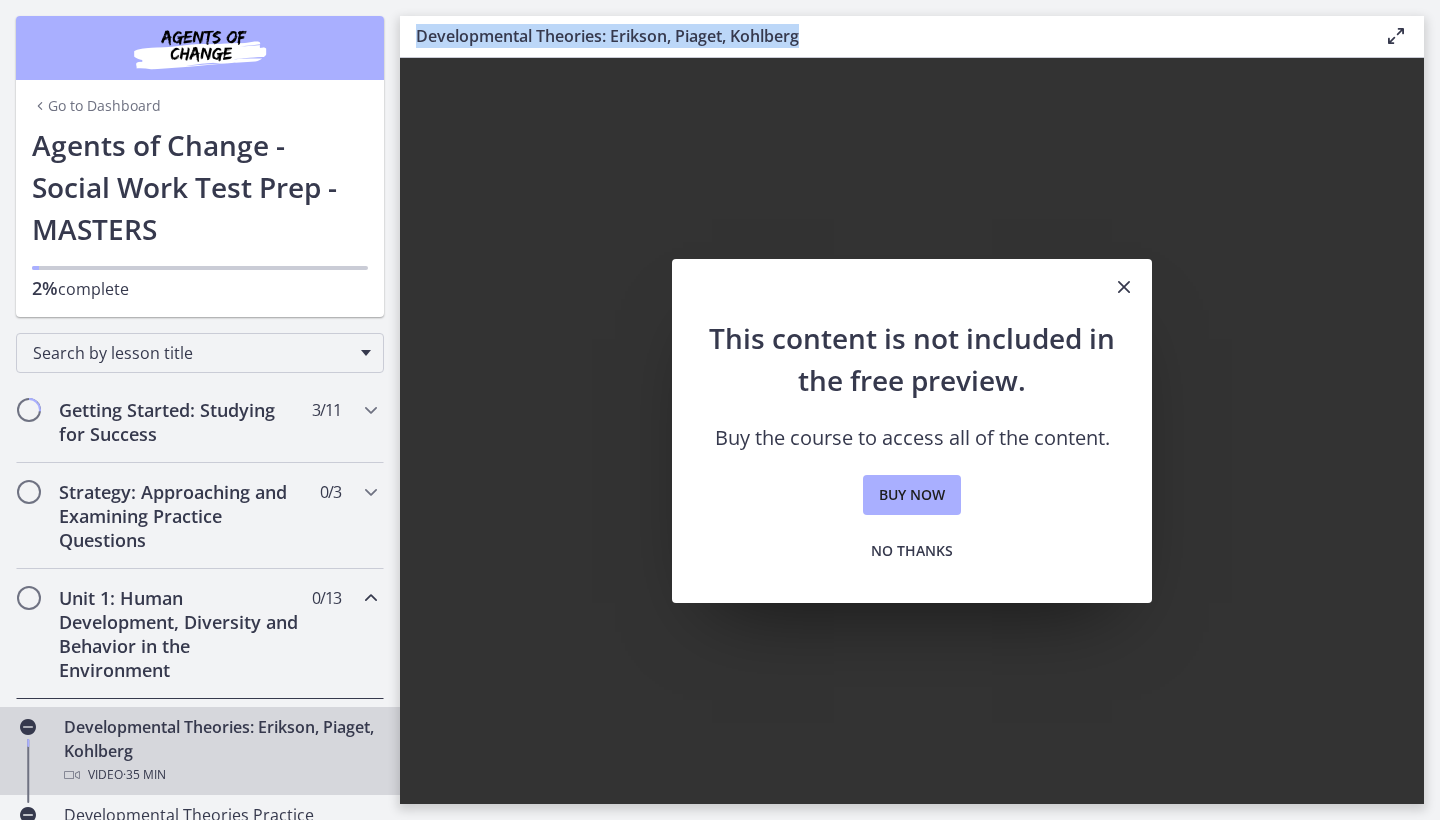 drag, startPoint x: 865, startPoint y: 40, endPoint x: 419, endPoint y: 24, distance: 446.2869 